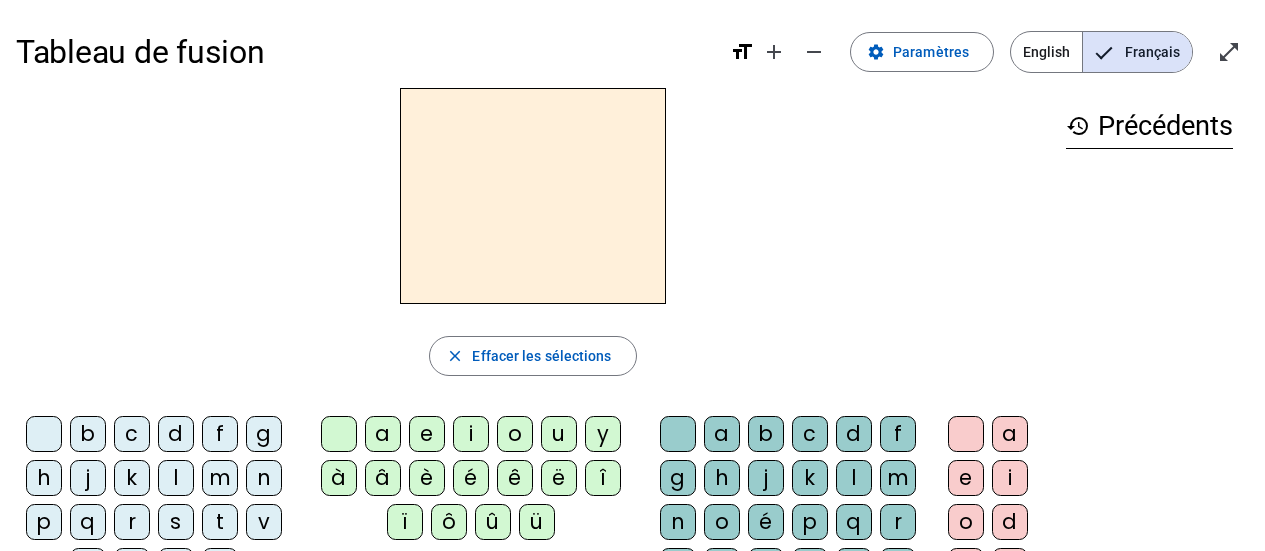 scroll, scrollTop: 0, scrollLeft: 0, axis: both 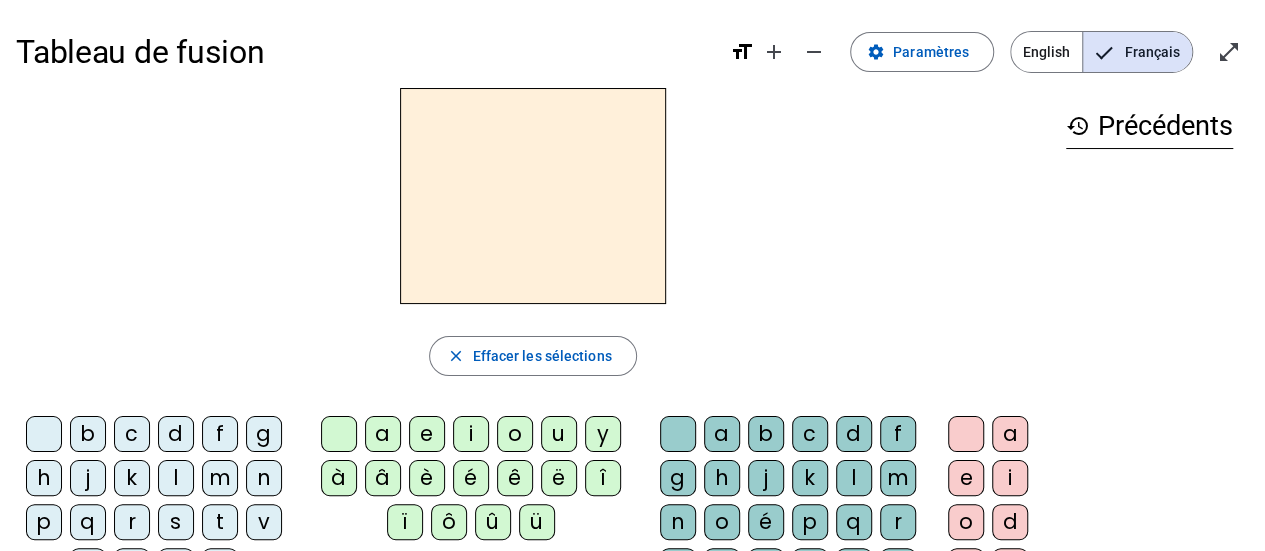 click at bounding box center [533, 196] 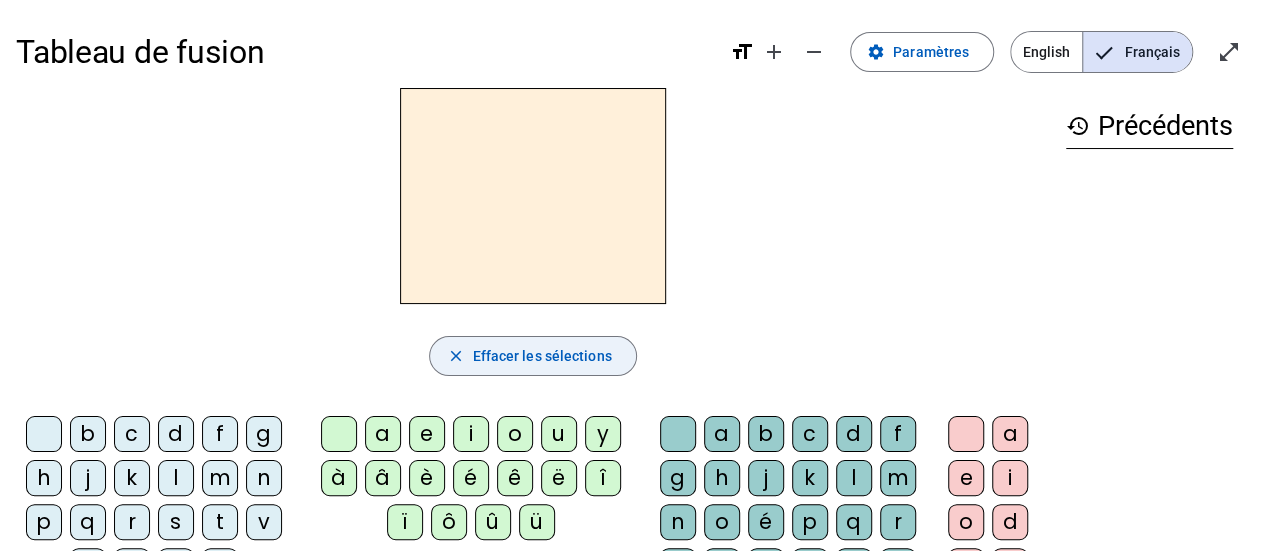 scroll, scrollTop: 166, scrollLeft: 0, axis: vertical 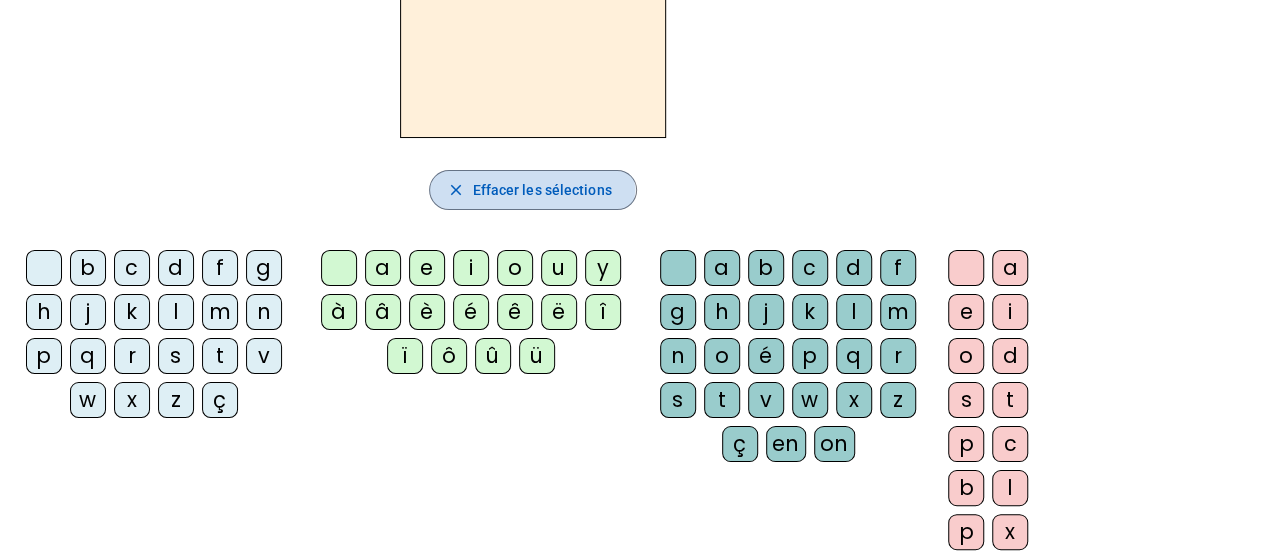 click on "close" at bounding box center [455, 190] 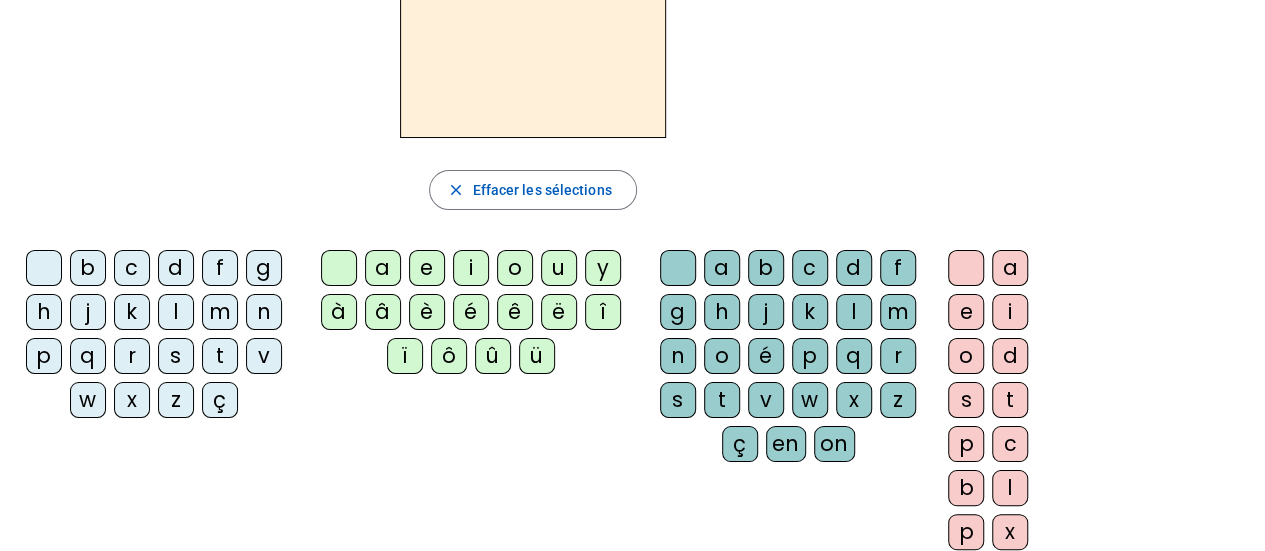 click on "a" at bounding box center [339, 268] 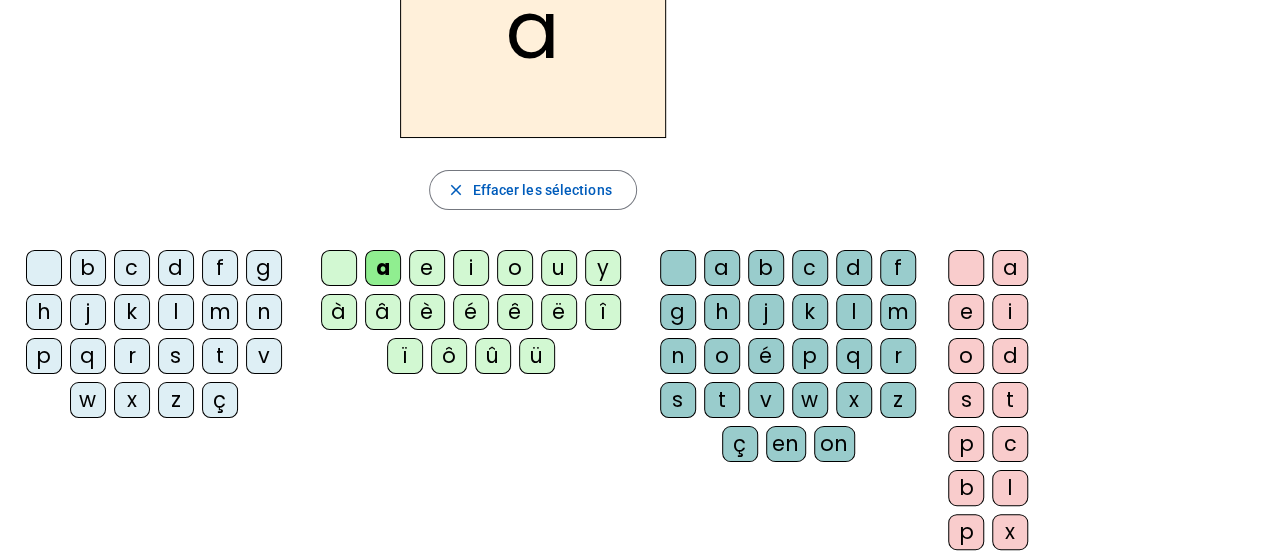 click on "e" at bounding box center [339, 268] 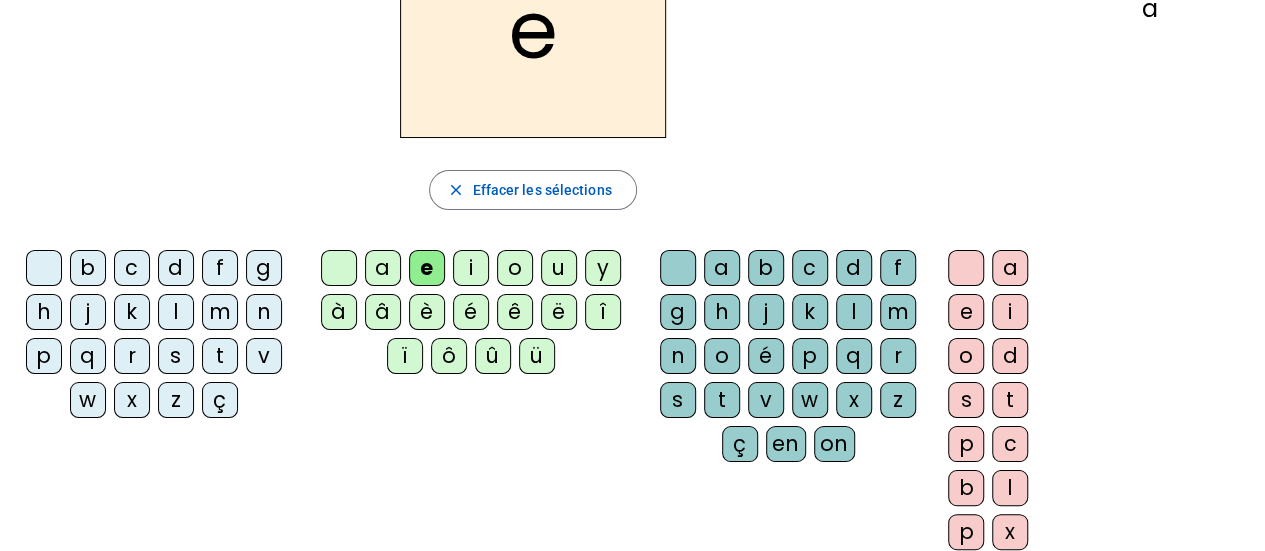 click on "i" at bounding box center (339, 268) 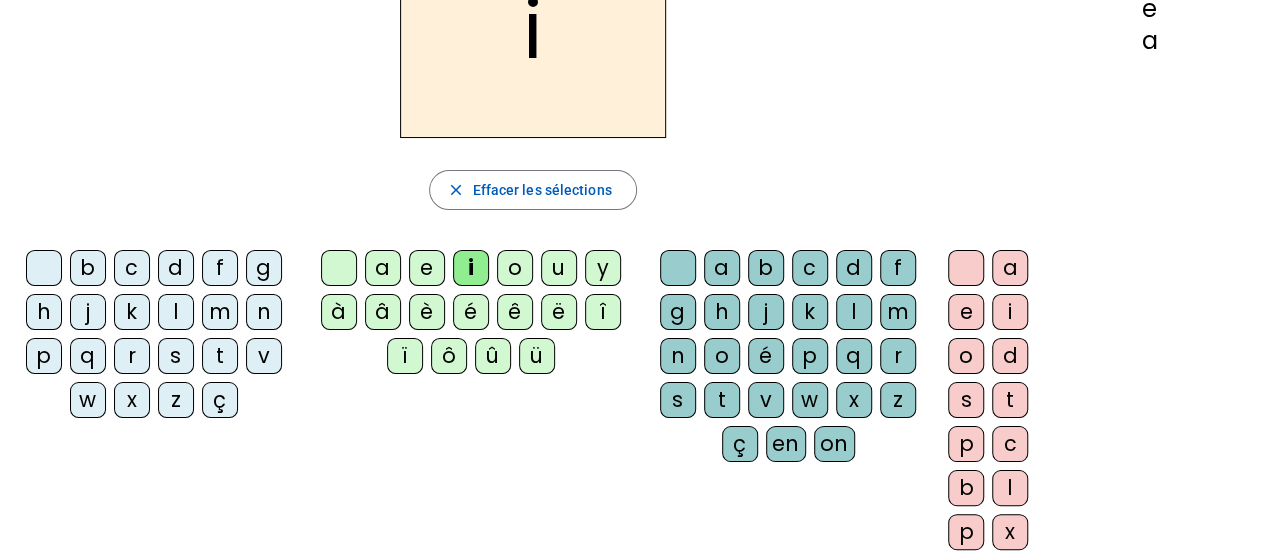 click on "o" at bounding box center [339, 268] 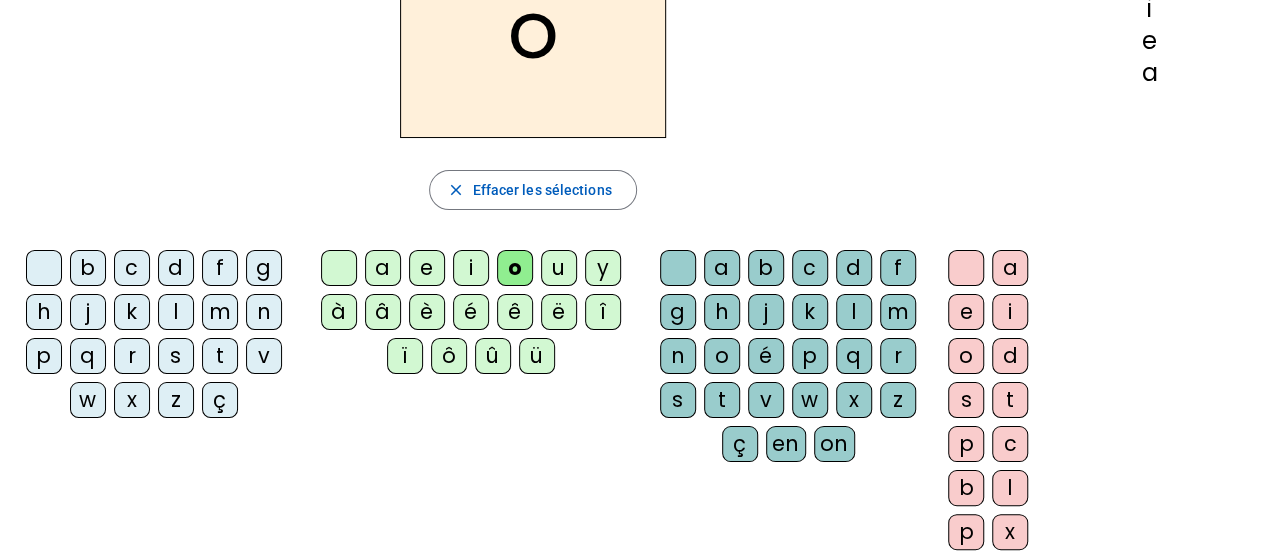 click on "u" at bounding box center (339, 268) 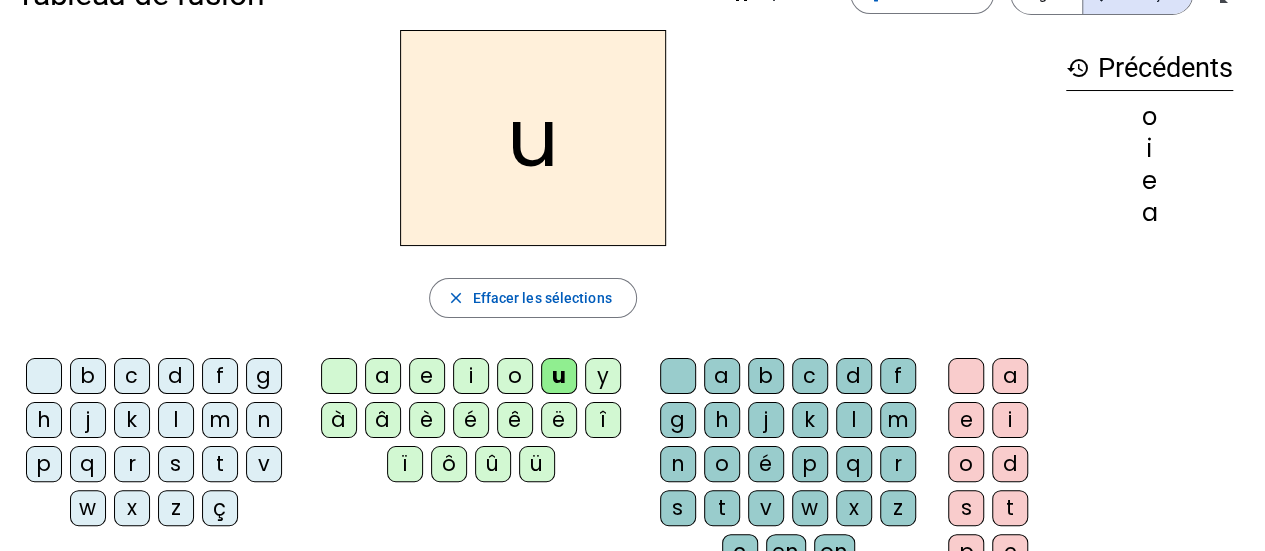 scroll, scrollTop: 0, scrollLeft: 0, axis: both 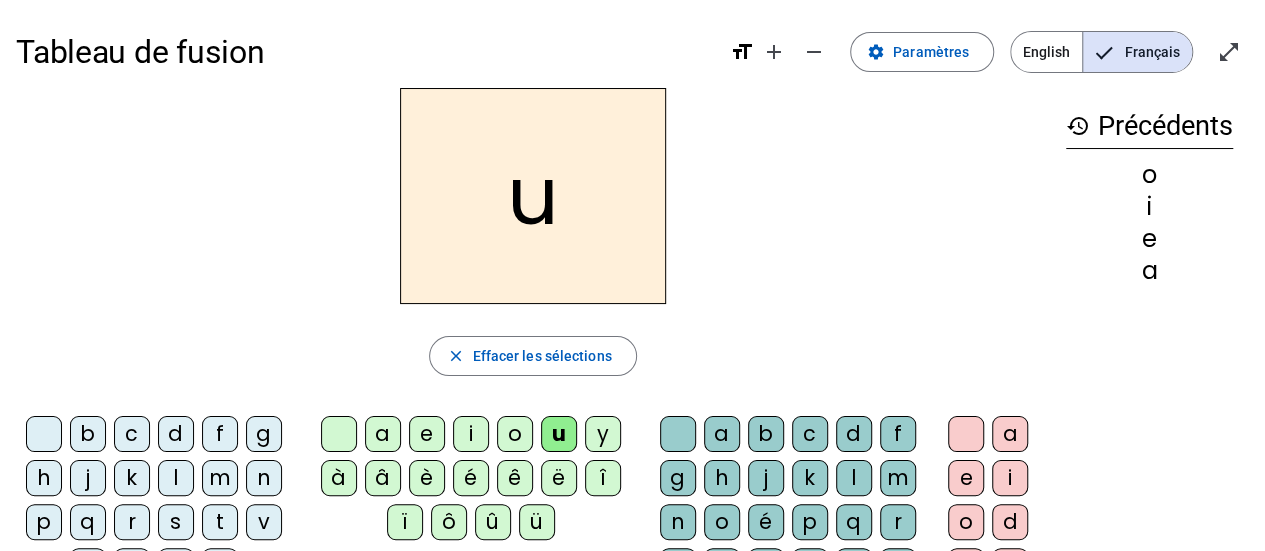 click on "o" at bounding box center [1149, 175] 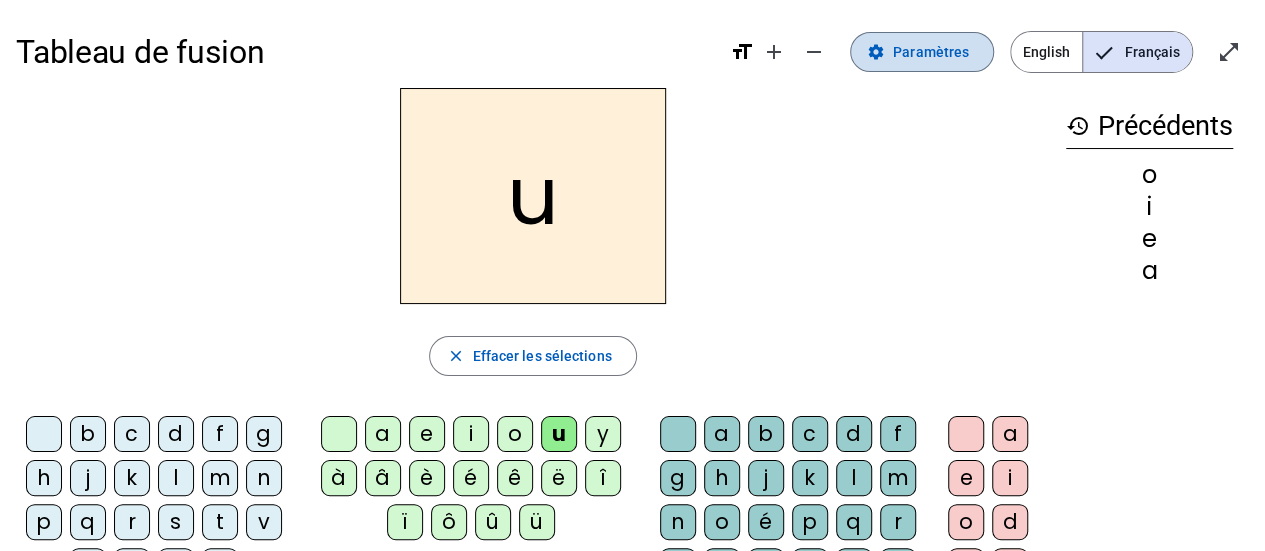 click on "Paramètres" at bounding box center [931, 52] 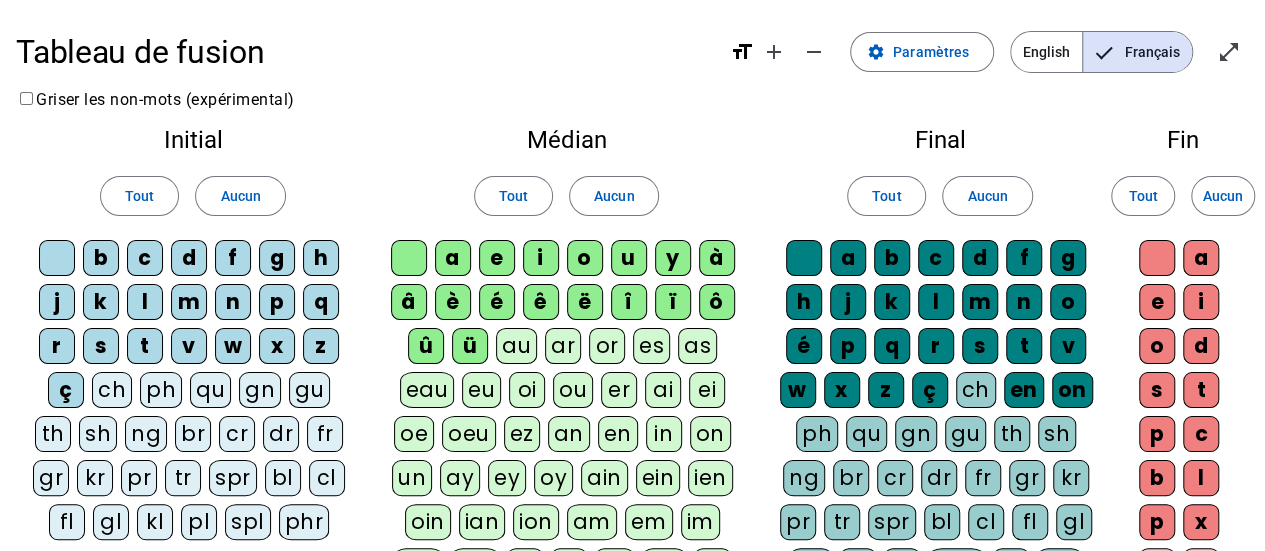 click on "a" at bounding box center (409, 258) 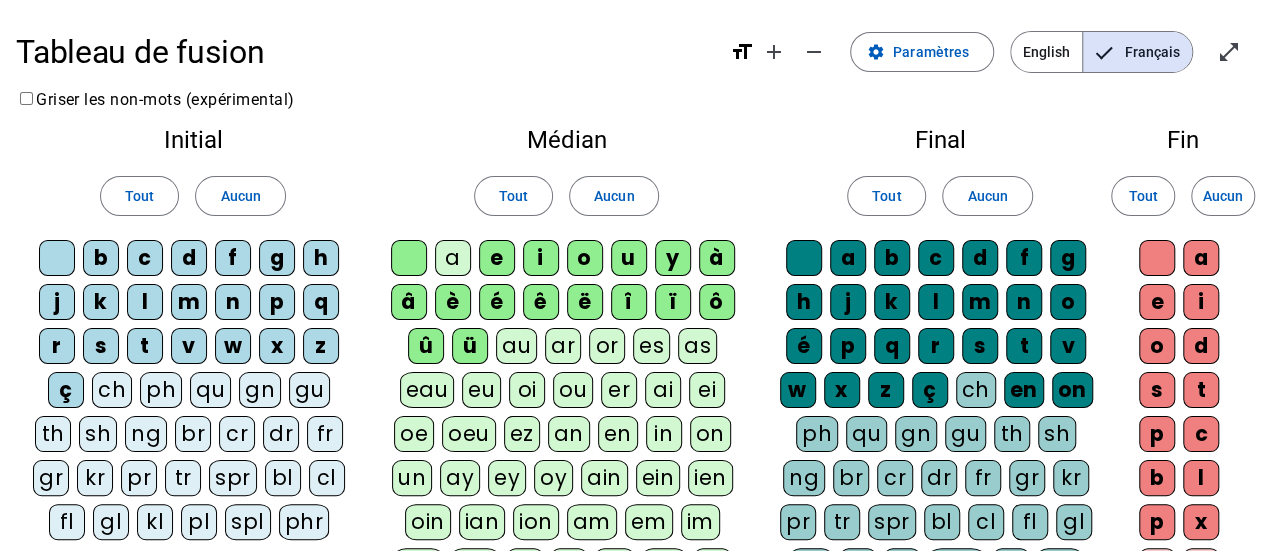 click on "e" at bounding box center [409, 258] 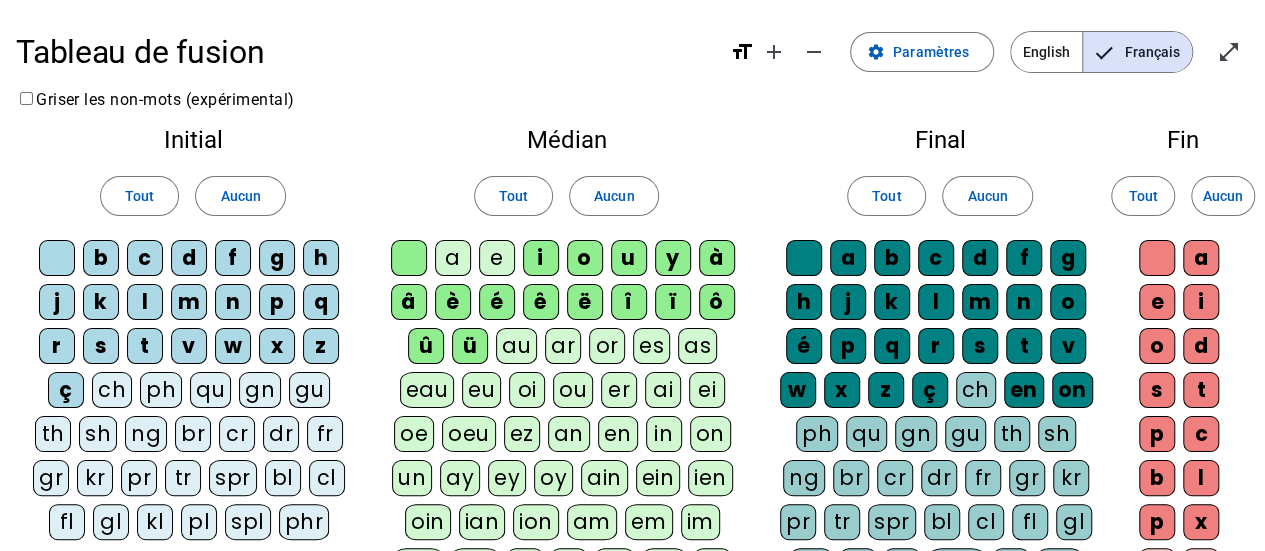 click on "i" at bounding box center [409, 258] 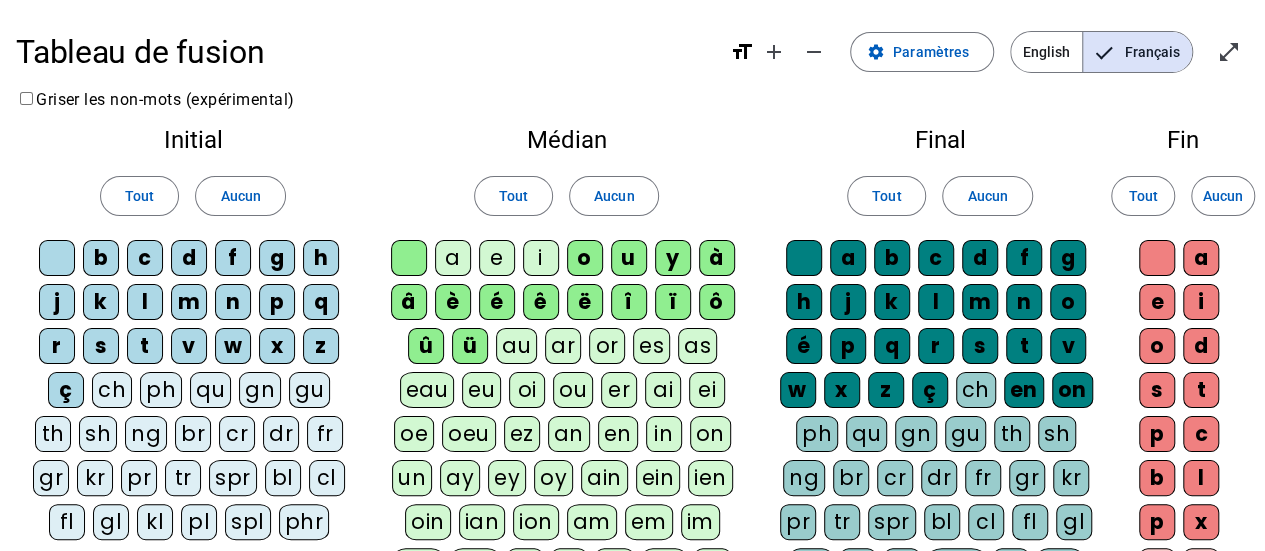 click on "o" at bounding box center [409, 258] 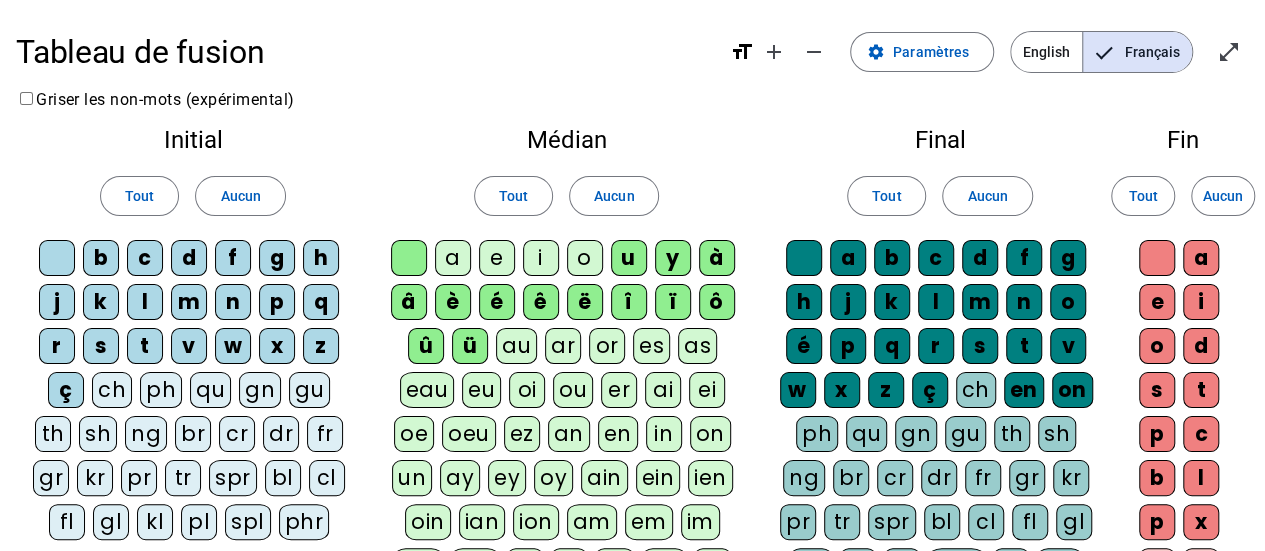 click on "u" at bounding box center [409, 258] 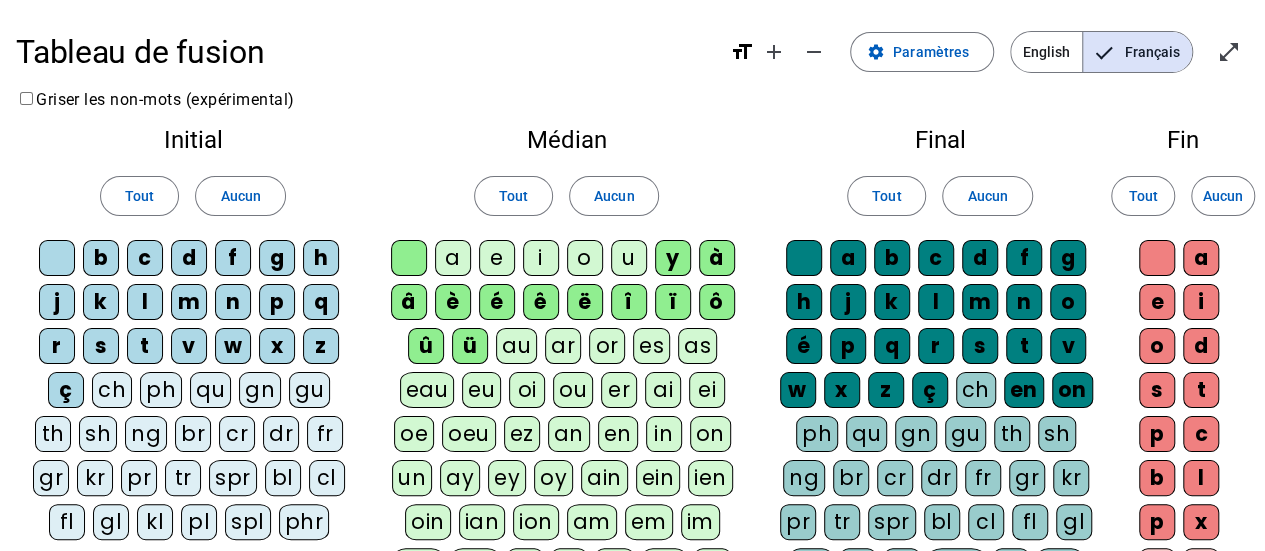 click on "b" at bounding box center (57, 258) 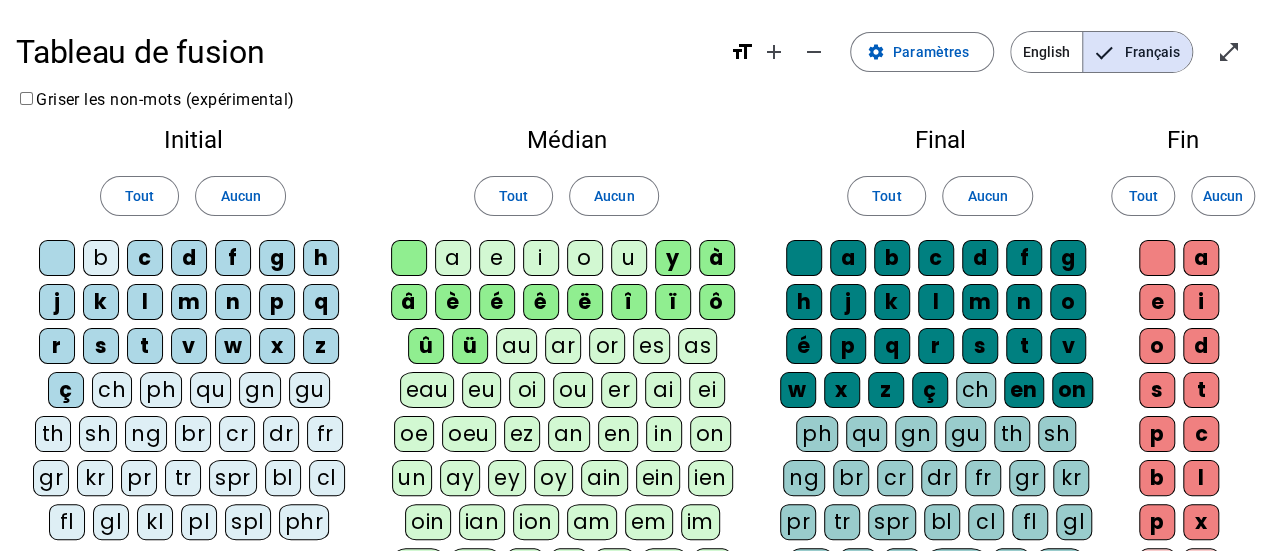 click on "c" at bounding box center [57, 258] 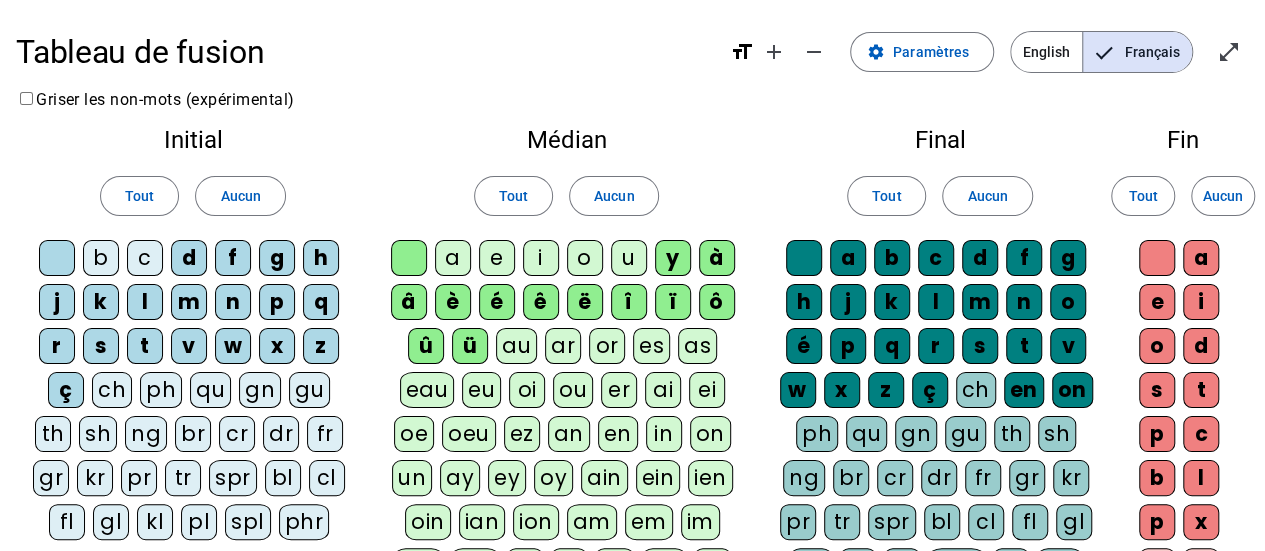 click on "d" at bounding box center [57, 258] 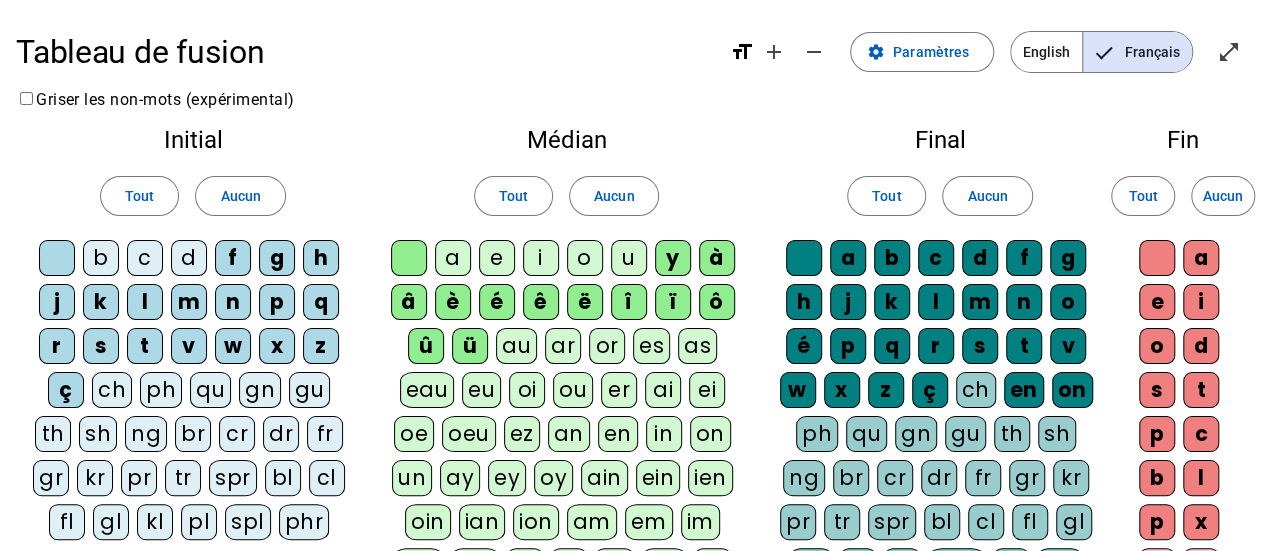 click on "f" at bounding box center [57, 258] 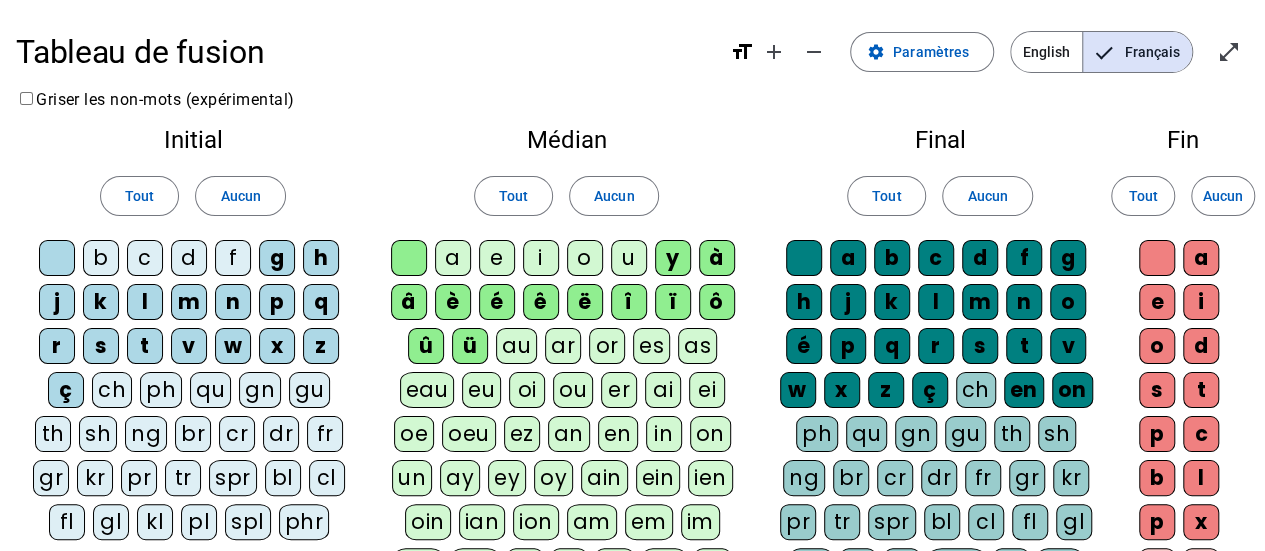 click on "g" at bounding box center (57, 258) 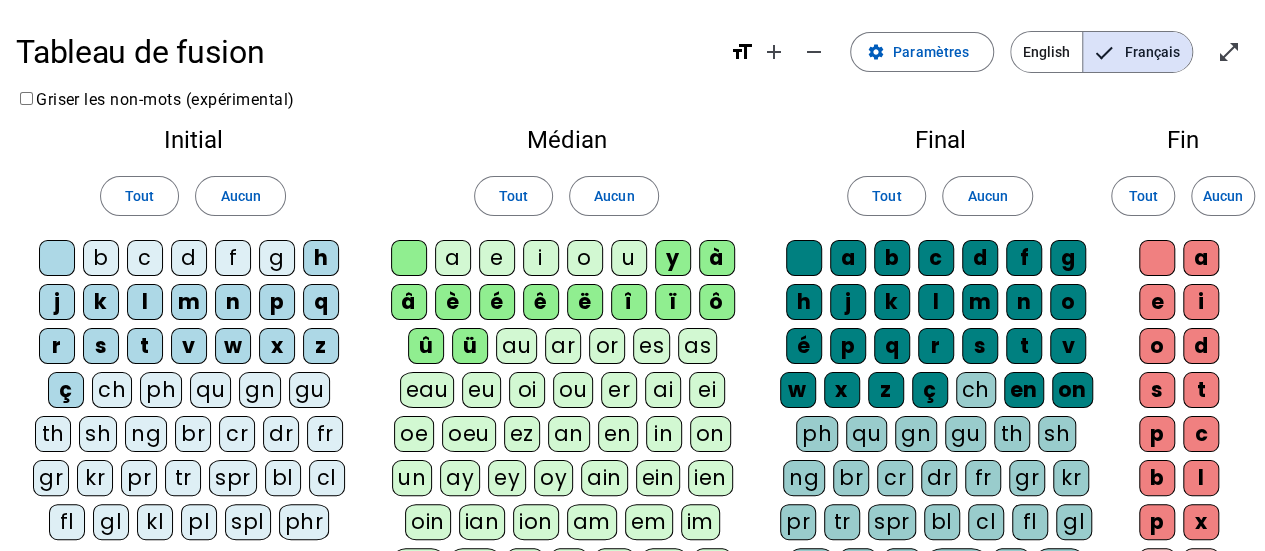 click on "l" at bounding box center [57, 258] 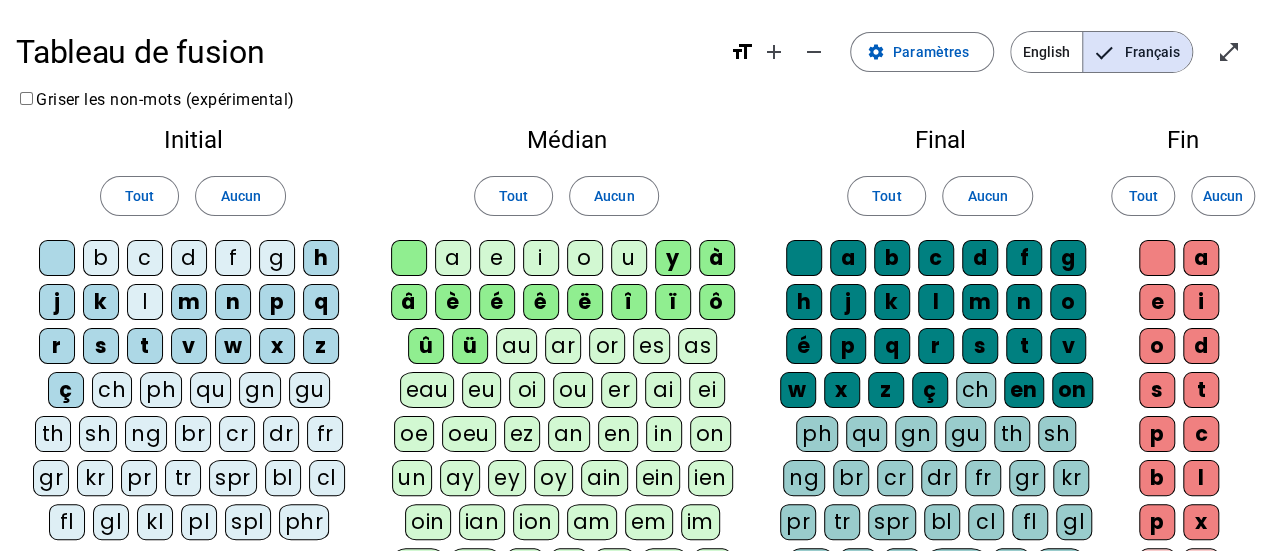 click on "m" at bounding box center (57, 258) 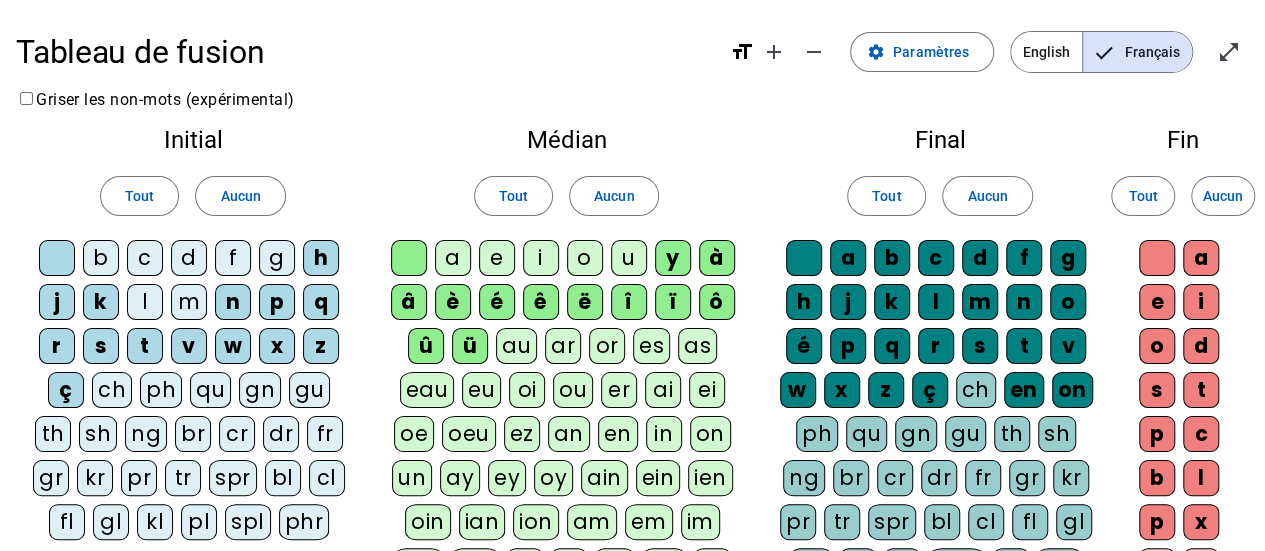 click on "n" at bounding box center [57, 258] 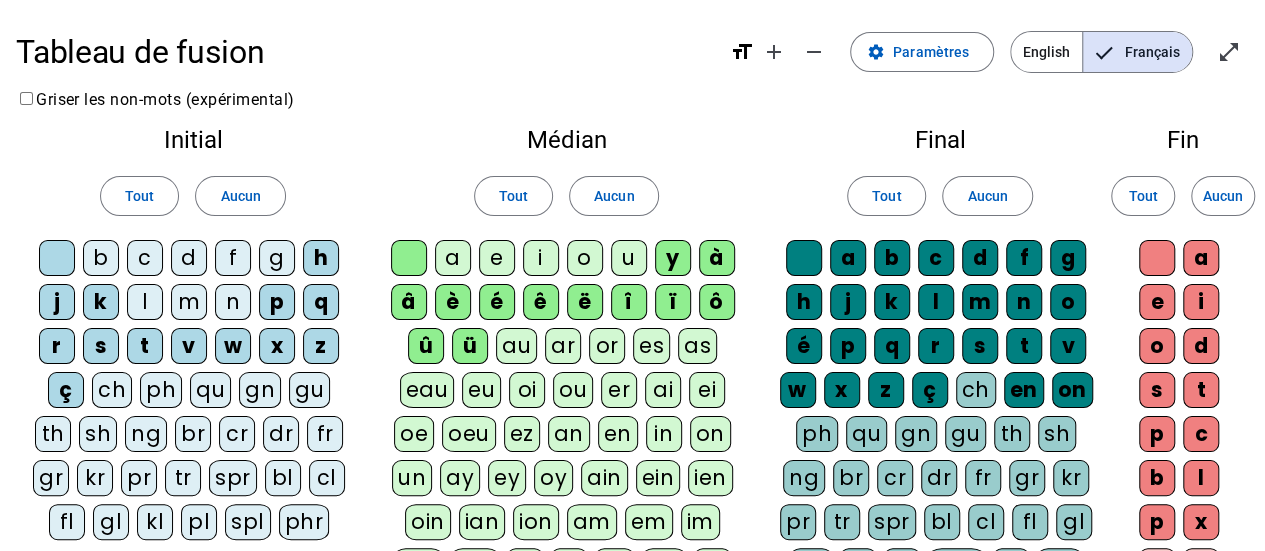 click on "p" at bounding box center [57, 258] 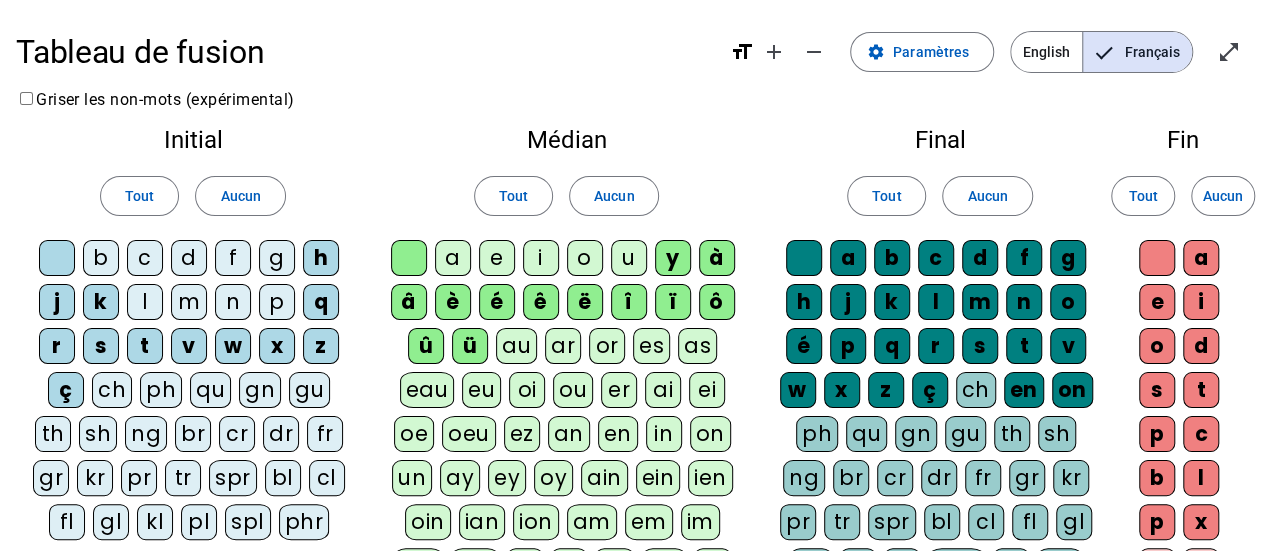 click on "s" at bounding box center (57, 258) 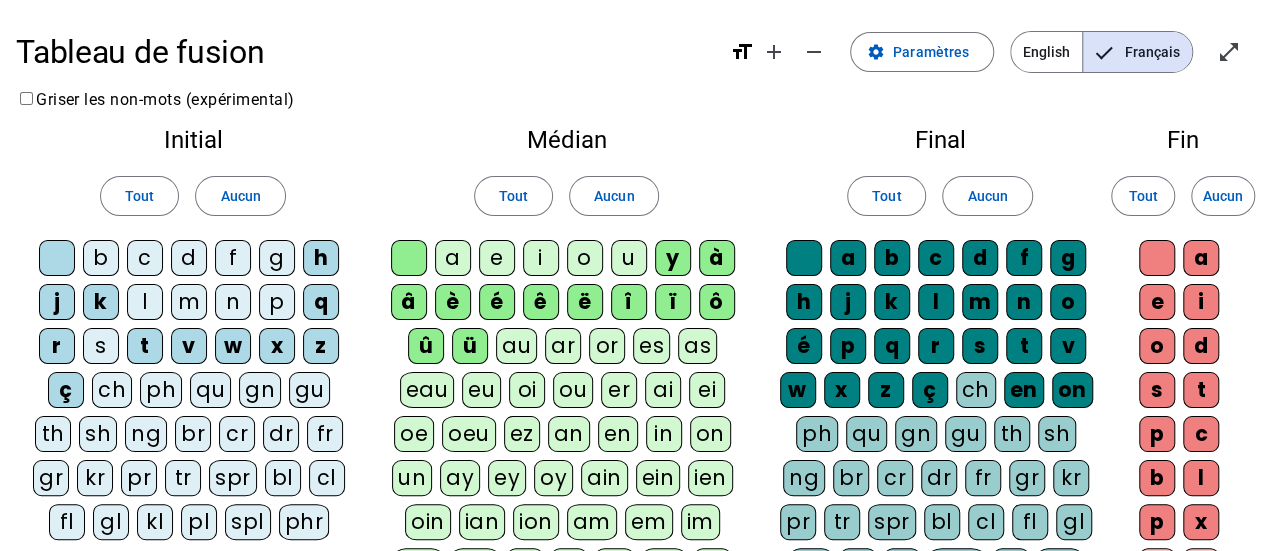 click on "t" at bounding box center (57, 258) 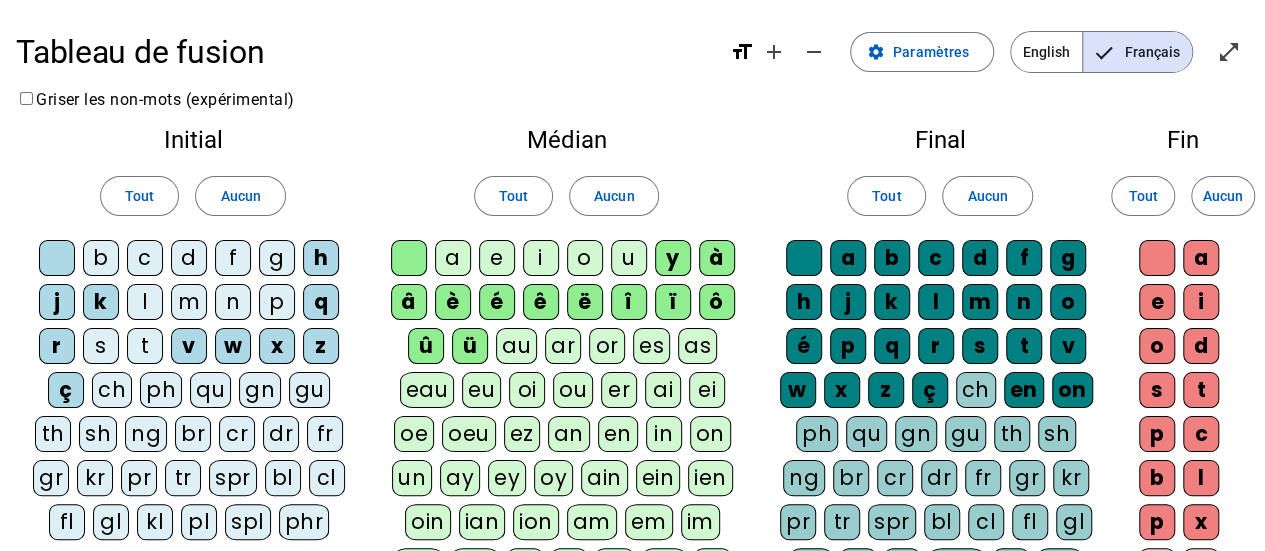 click on "v" at bounding box center [57, 258] 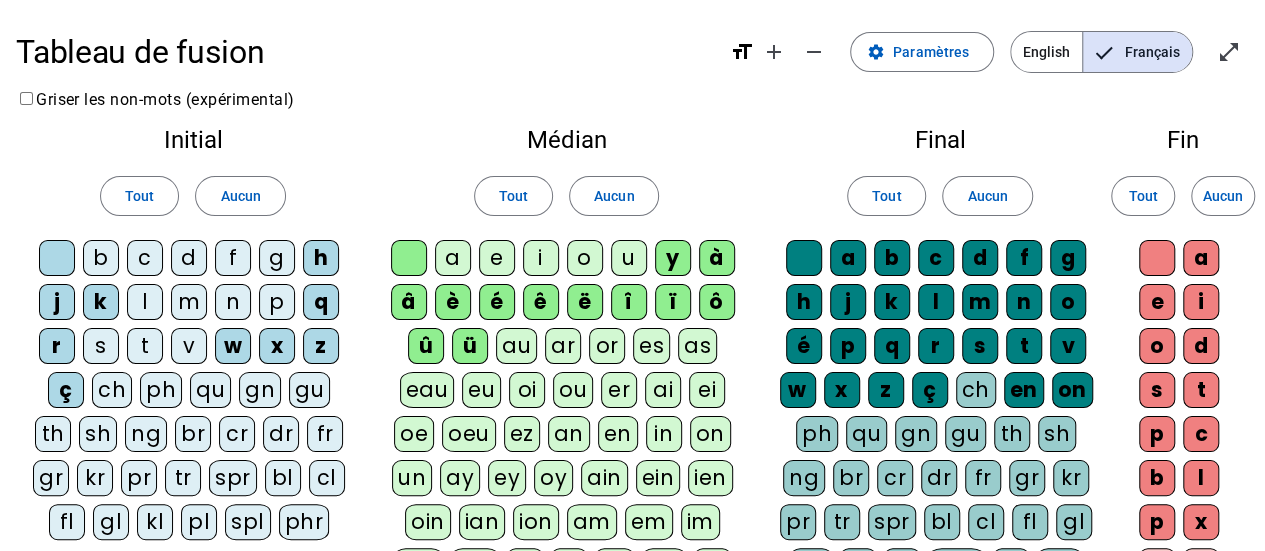 click on "w" at bounding box center [57, 258] 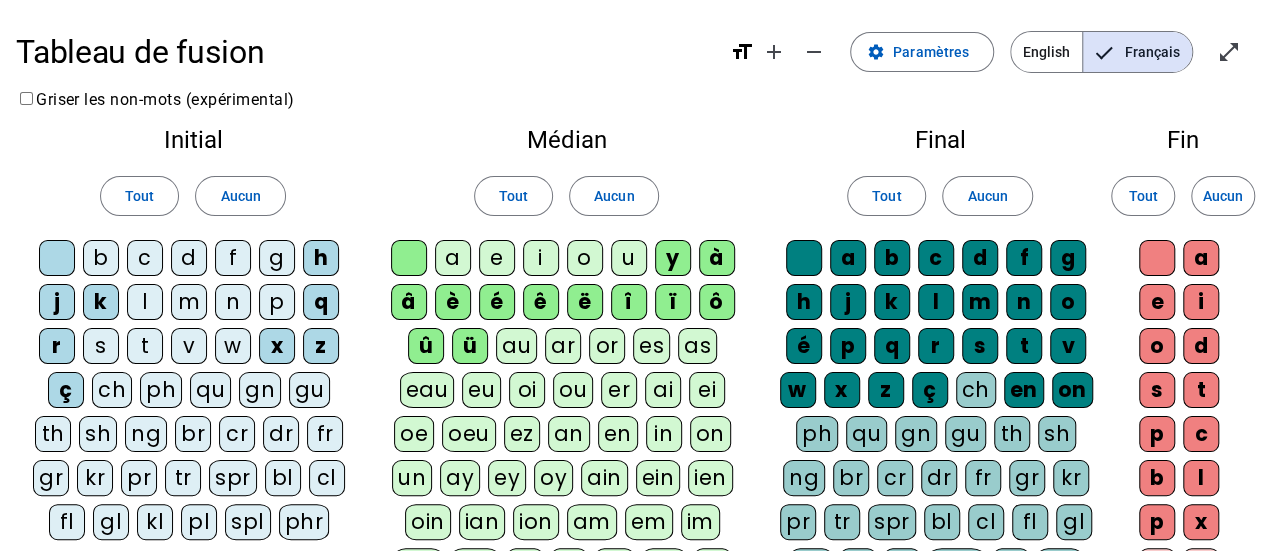 click on "z" at bounding box center [57, 258] 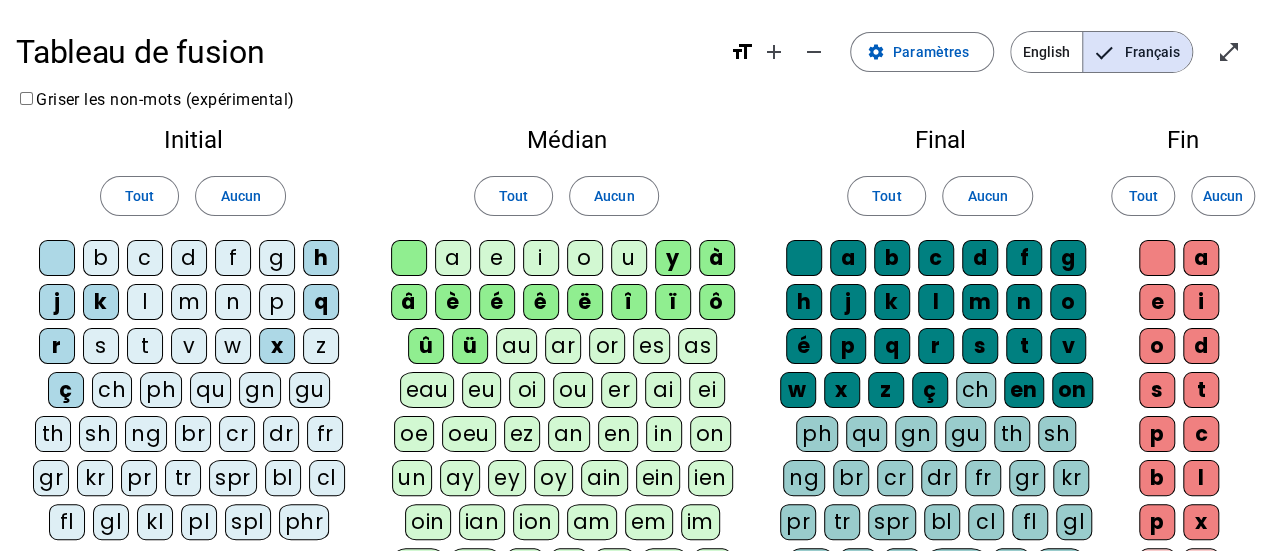 click on "y" at bounding box center (409, 258) 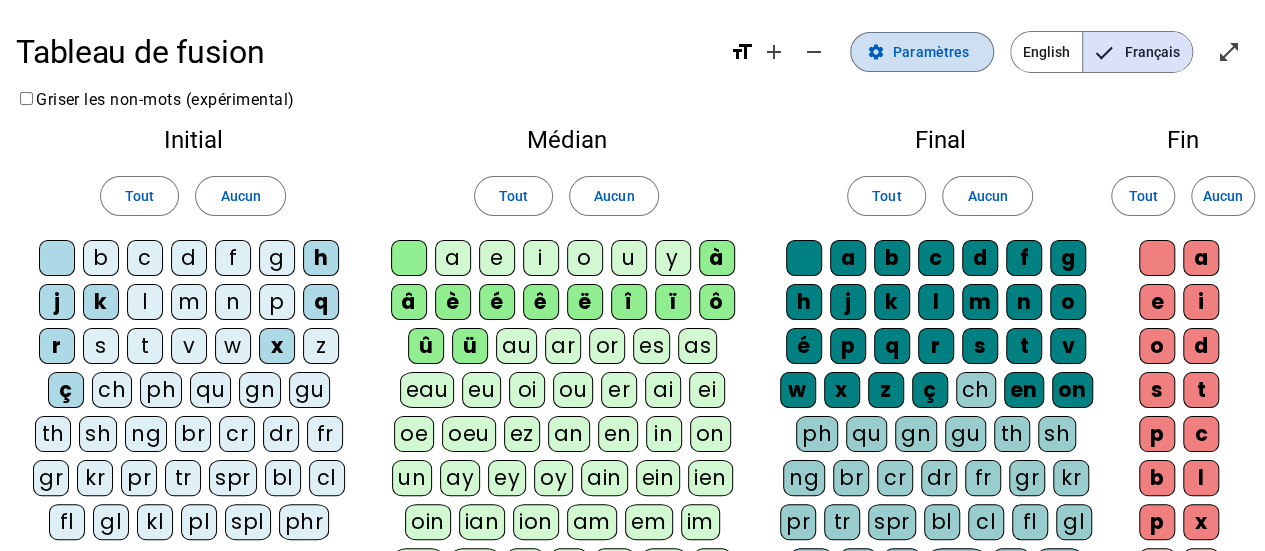 click on "Paramètres" at bounding box center [931, 52] 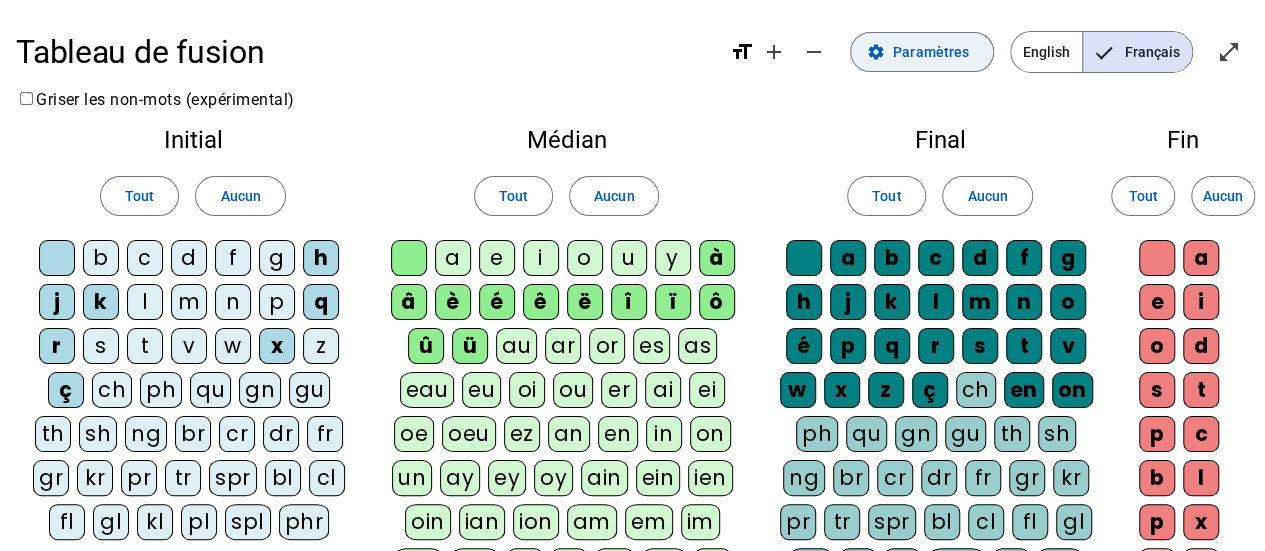click on "Paramètres" at bounding box center (931, 52) 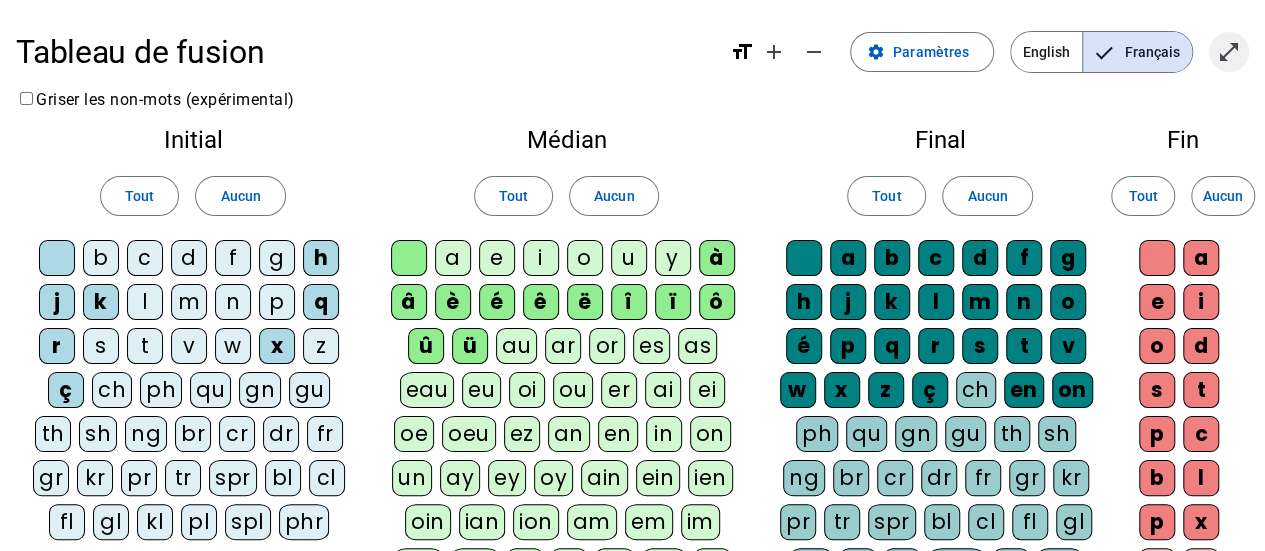 click on "open_in_full" at bounding box center (1229, 52) 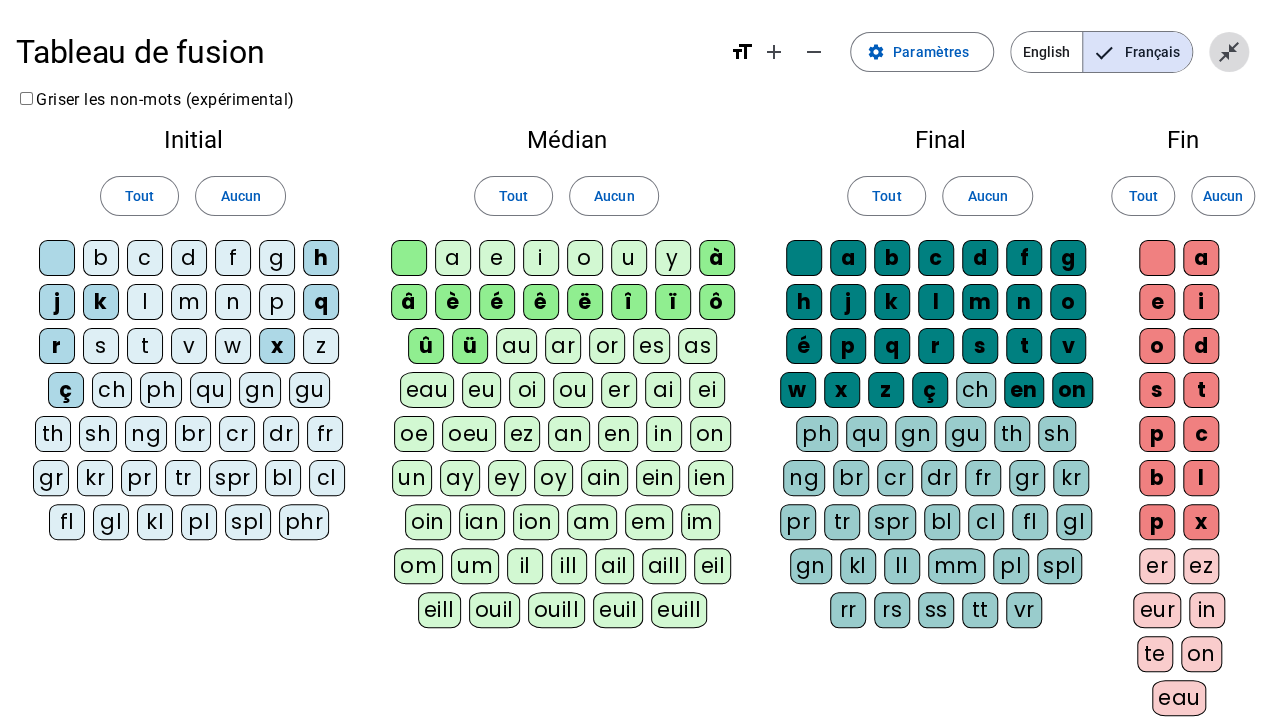 click on "close_fullscreen" at bounding box center (1229, 52) 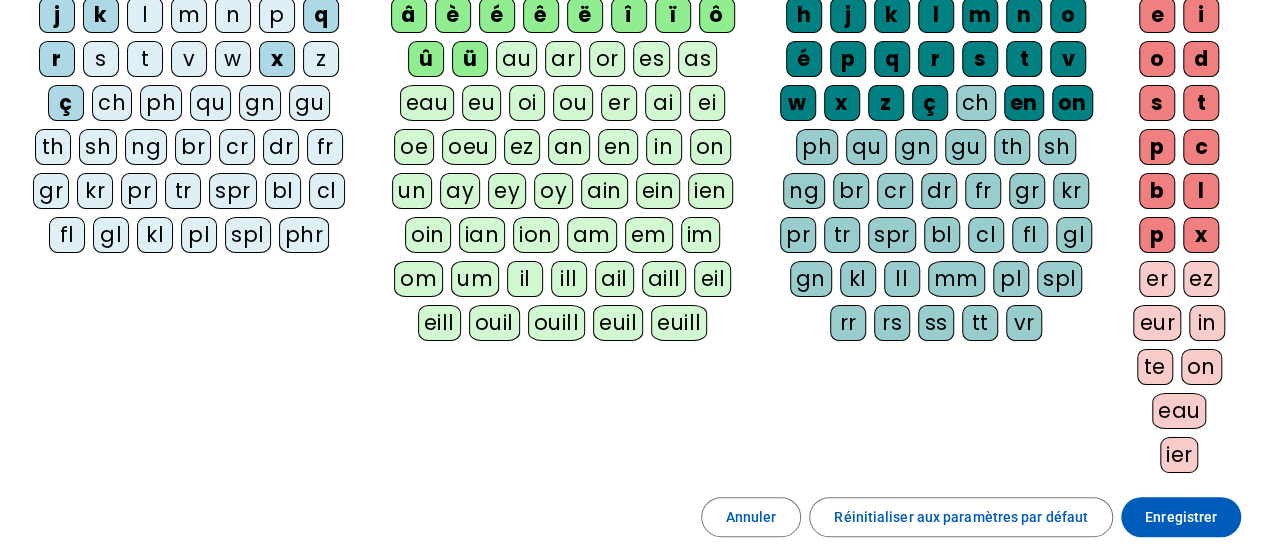 scroll, scrollTop: 288, scrollLeft: 0, axis: vertical 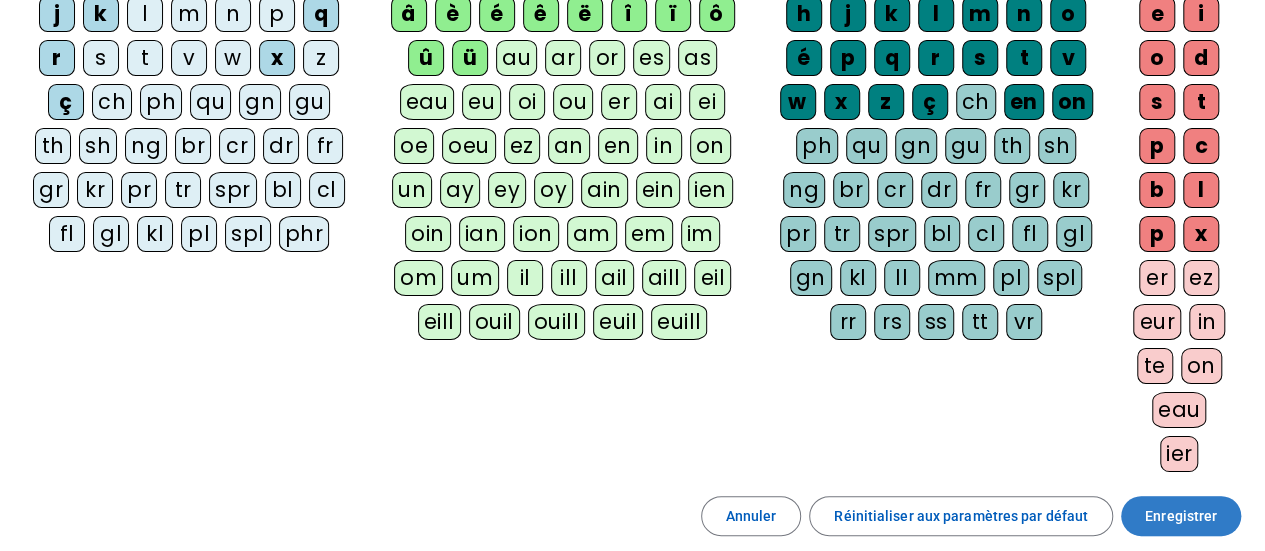 click on "Enregistrer" at bounding box center [1181, 516] 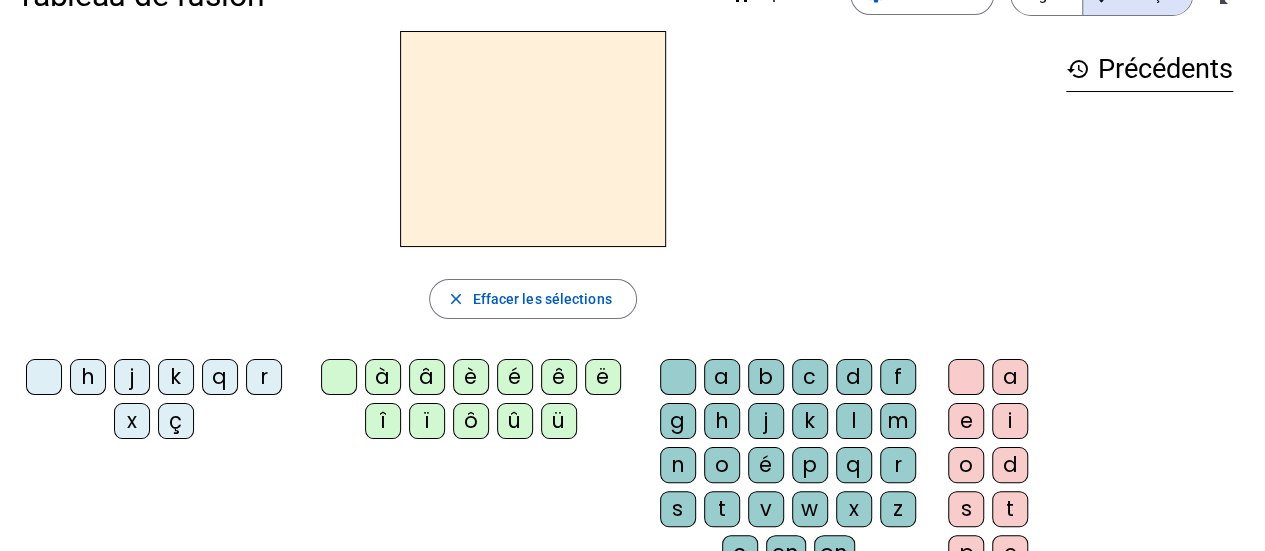 scroll, scrollTop: 56, scrollLeft: 0, axis: vertical 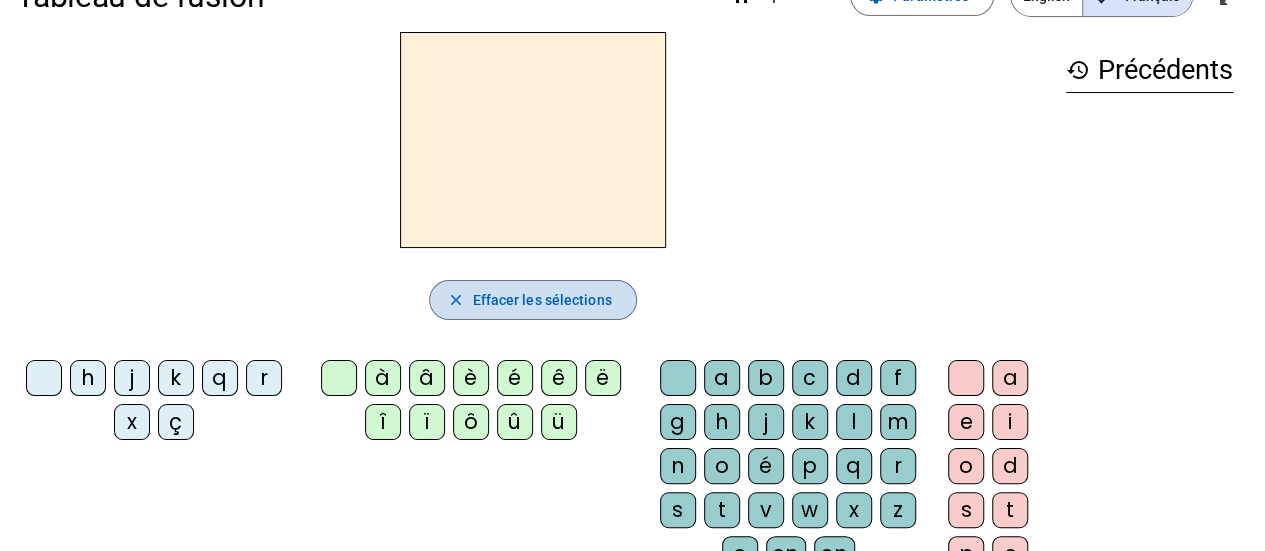 click on "Effacer les sélections" at bounding box center [541, 300] 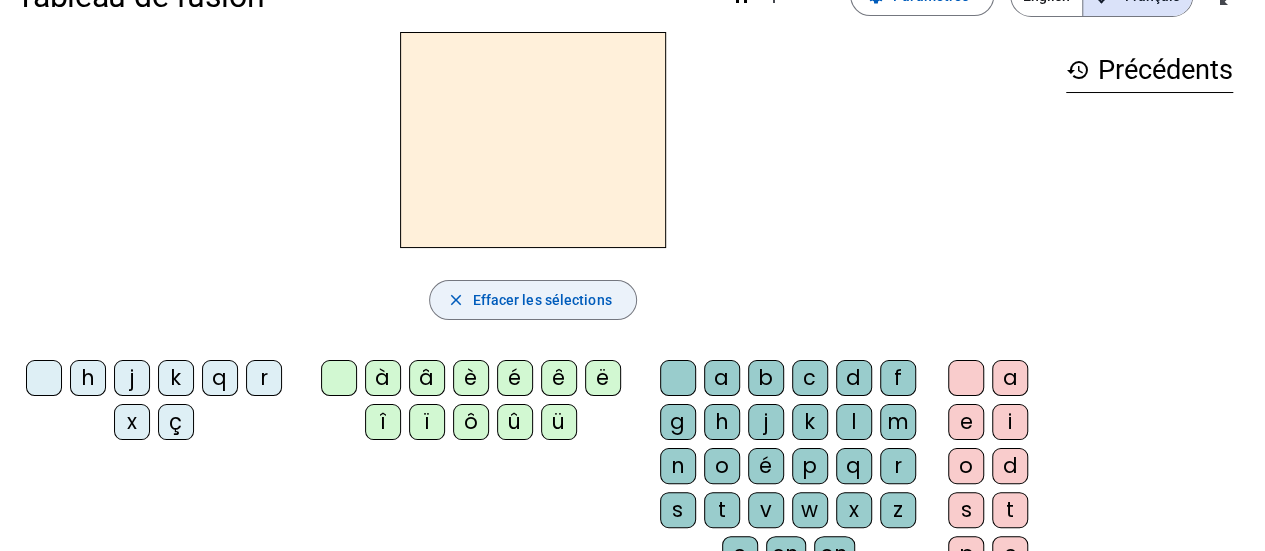click on "Effacer les sélections" at bounding box center (541, 300) 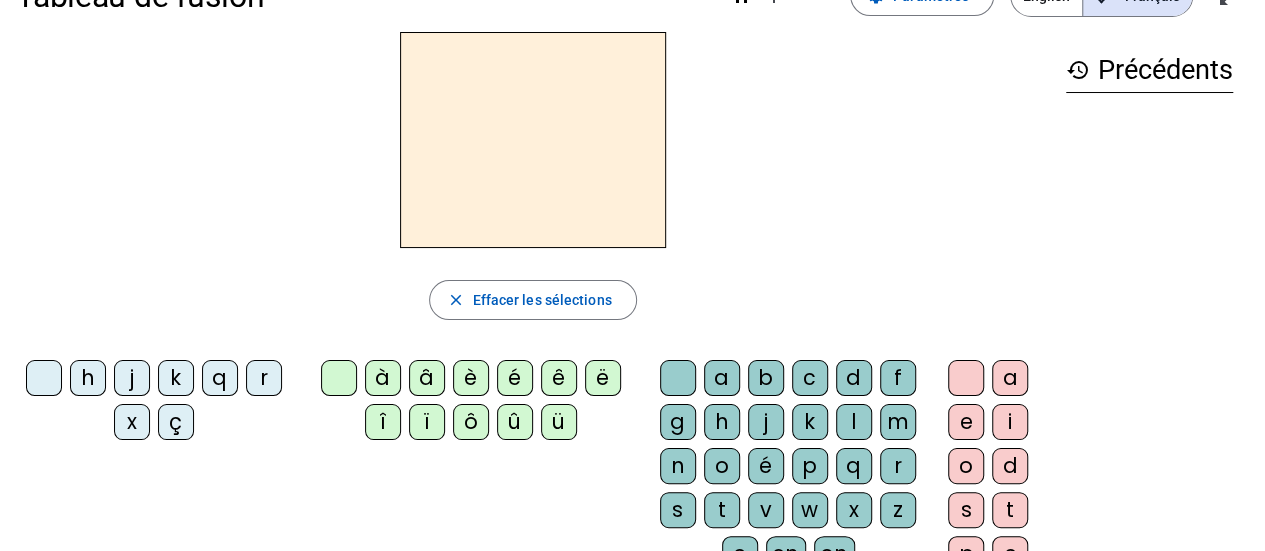 click on "close  Effacer les sélections  h j k q r x ç à â è é ê ë î ï ô û ü a b c d f g h j k l m n o é p q r s t v w x z ç en on a e i o d s t p c b l p x" at bounding box center [533, 354] 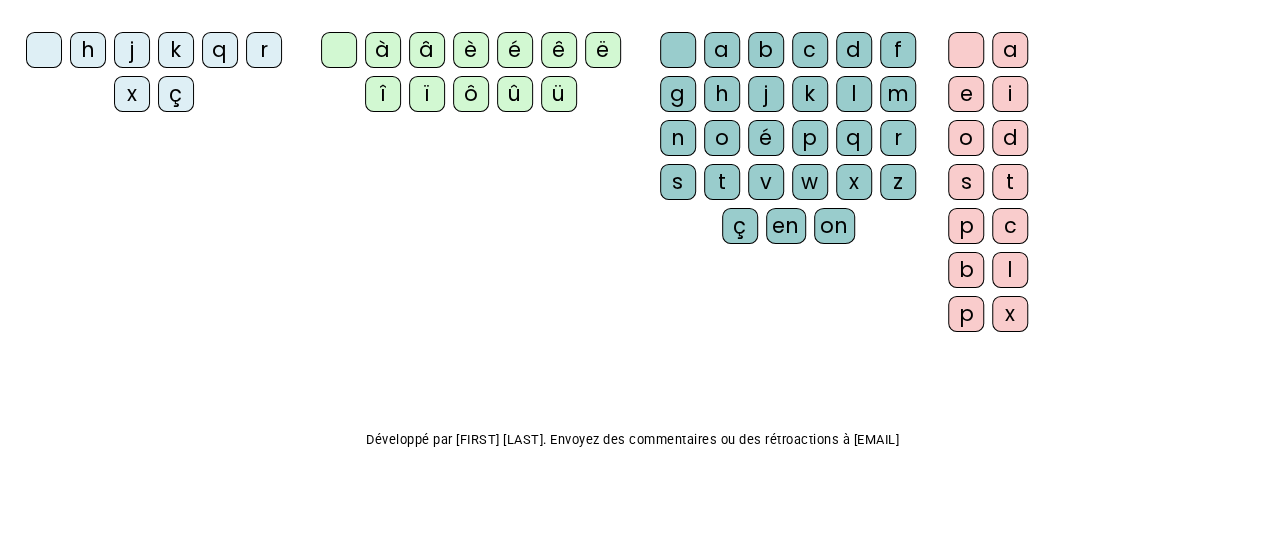 scroll, scrollTop: 0, scrollLeft: 0, axis: both 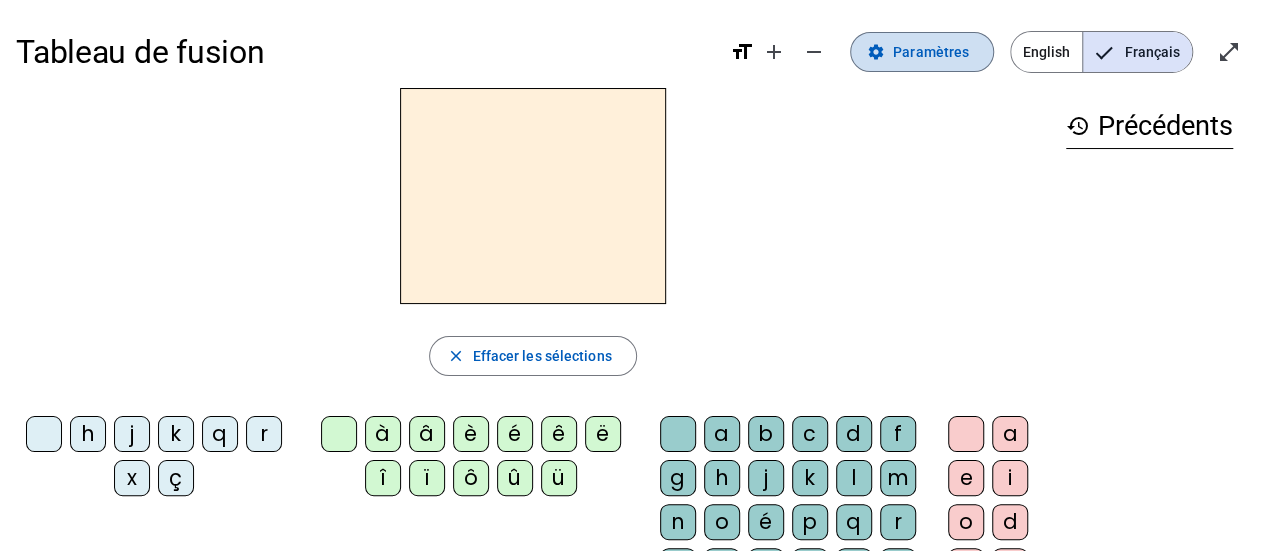 click on "Paramètres" at bounding box center [931, 52] 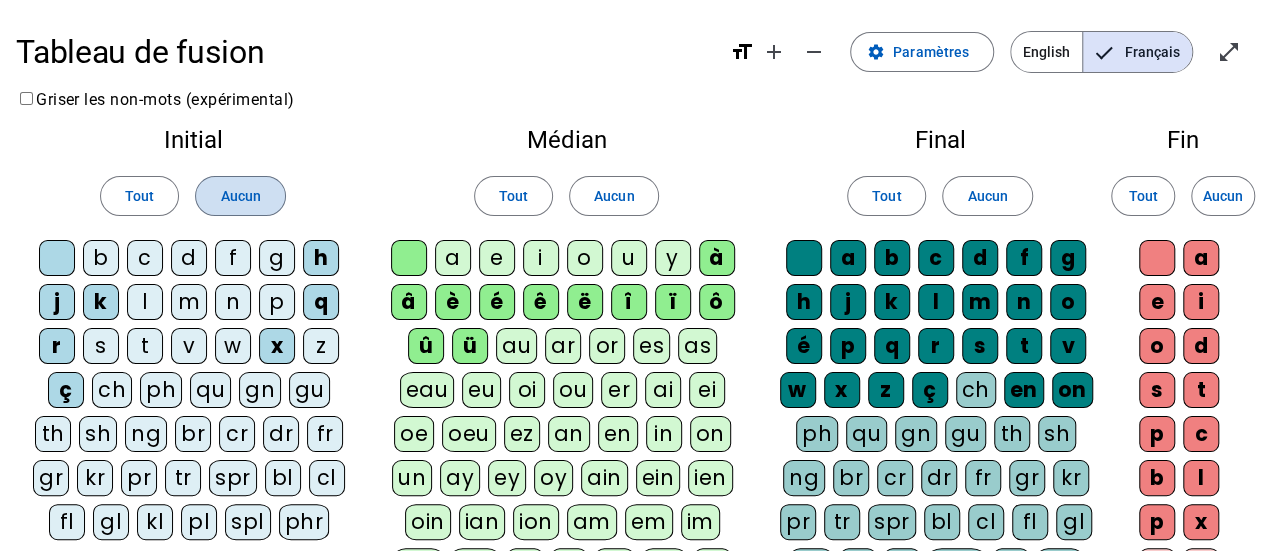 click on "Aucun" at bounding box center [240, 196] 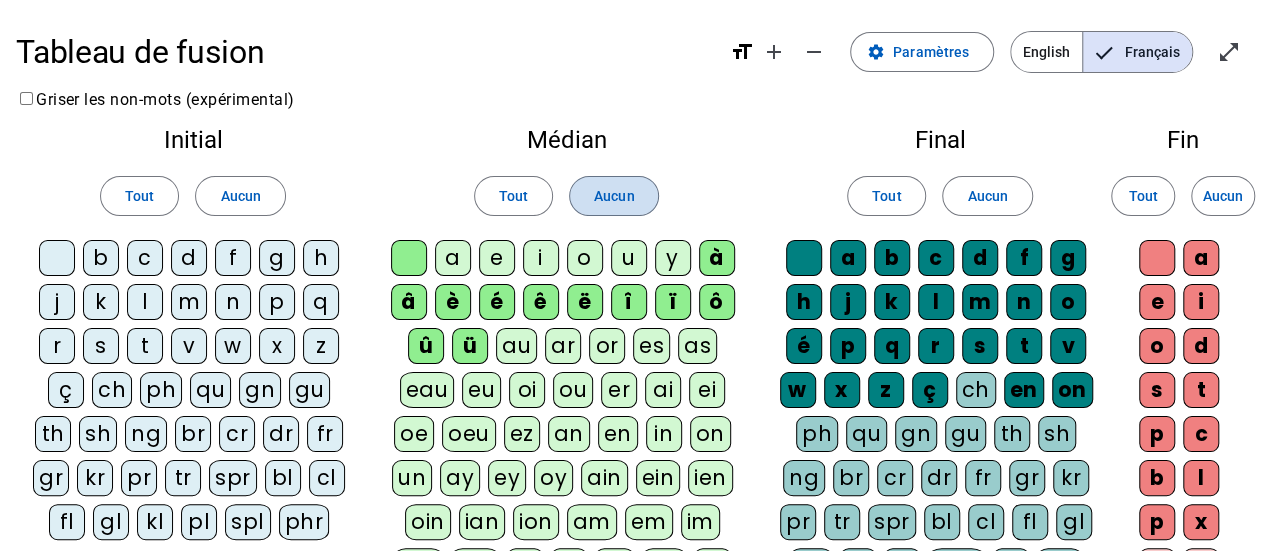 click on "Aucun" at bounding box center (614, 196) 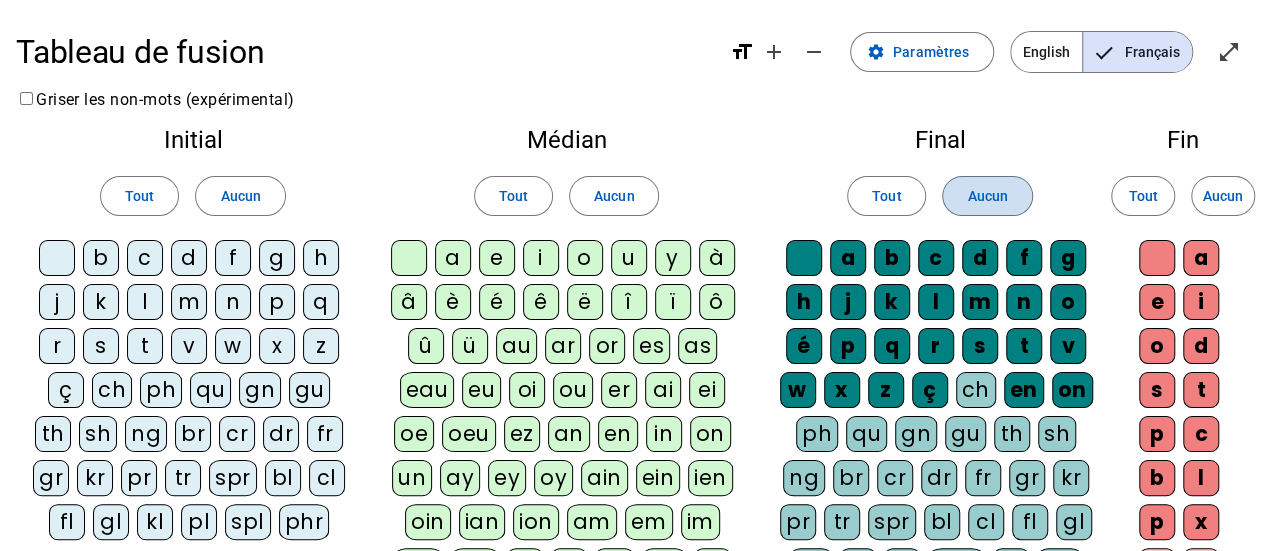 click on "Aucun" at bounding box center [987, 196] 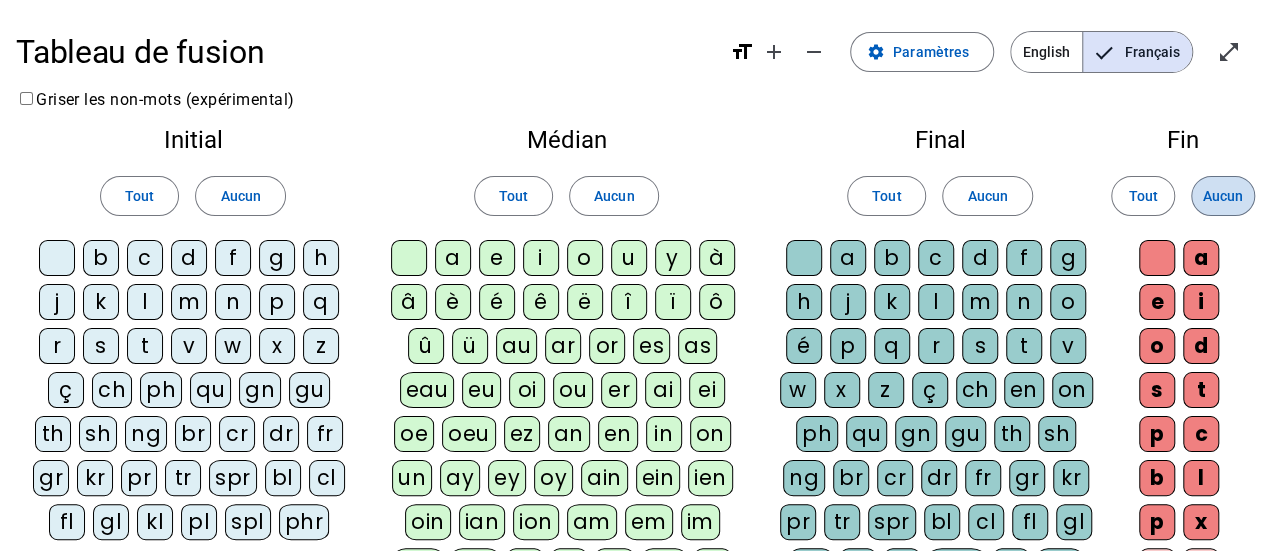 click on "Aucun" at bounding box center [1223, 196] 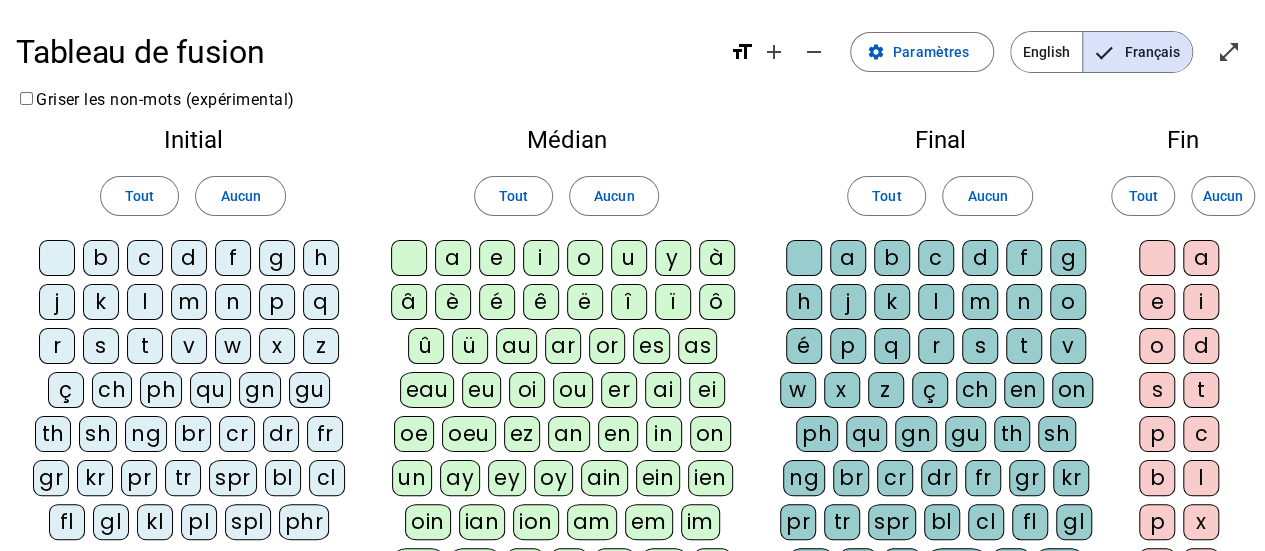 click on "b" at bounding box center (57, 258) 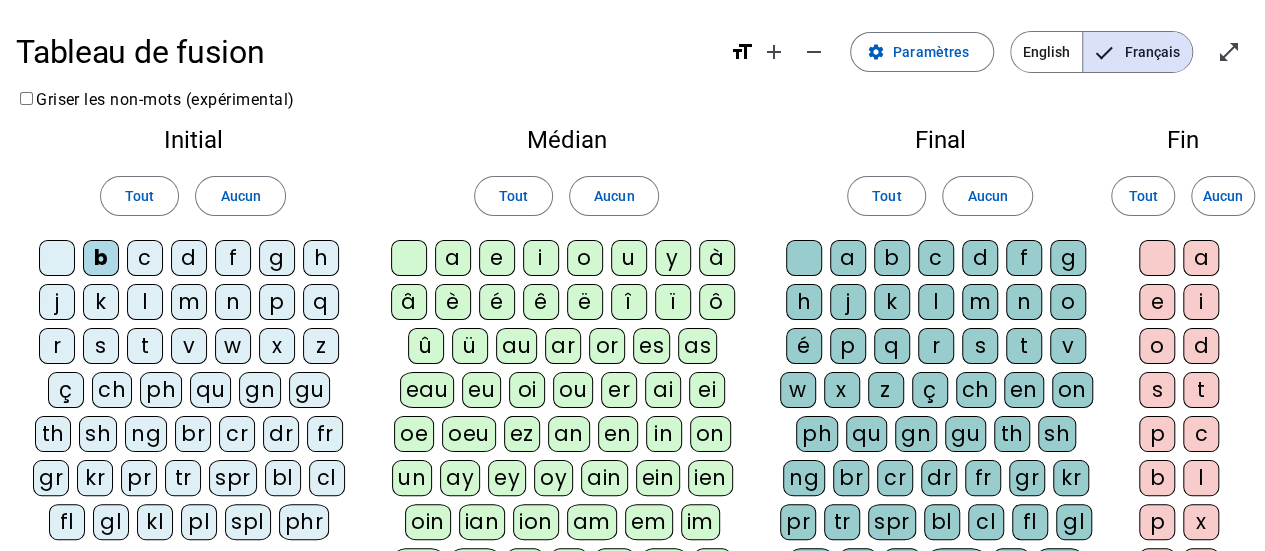 click on "c" at bounding box center (57, 258) 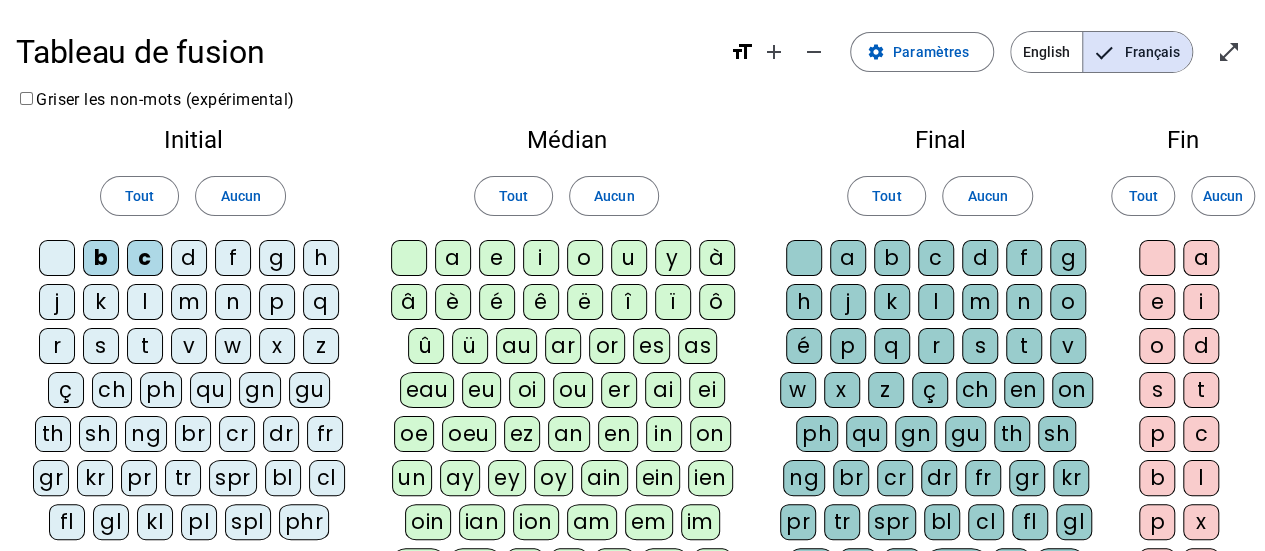 click on "d" at bounding box center [57, 258] 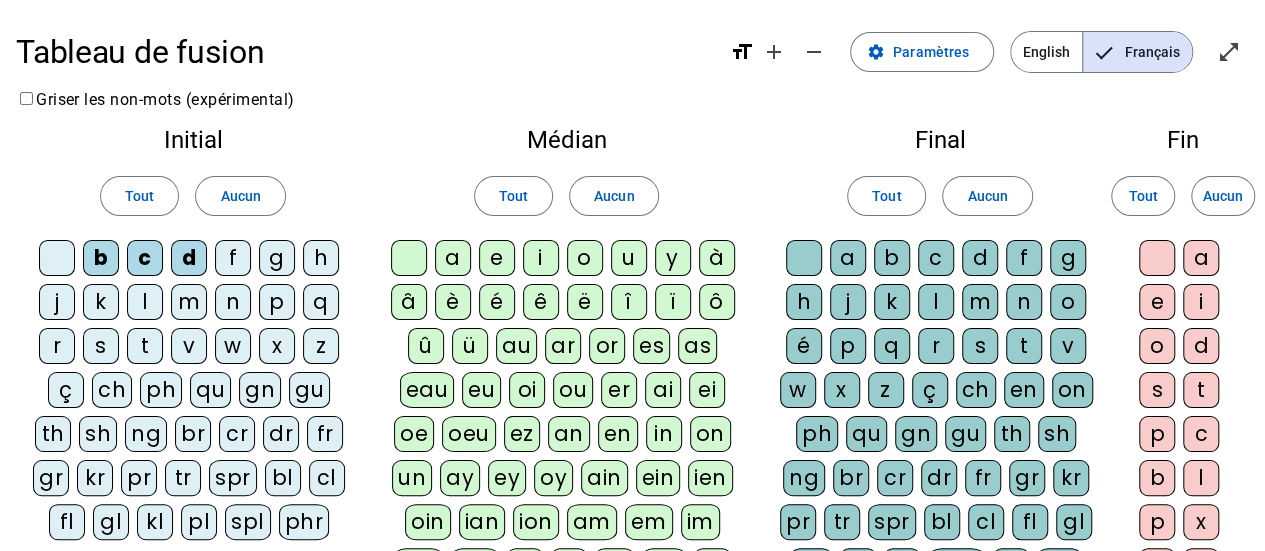 click on "f" at bounding box center (57, 258) 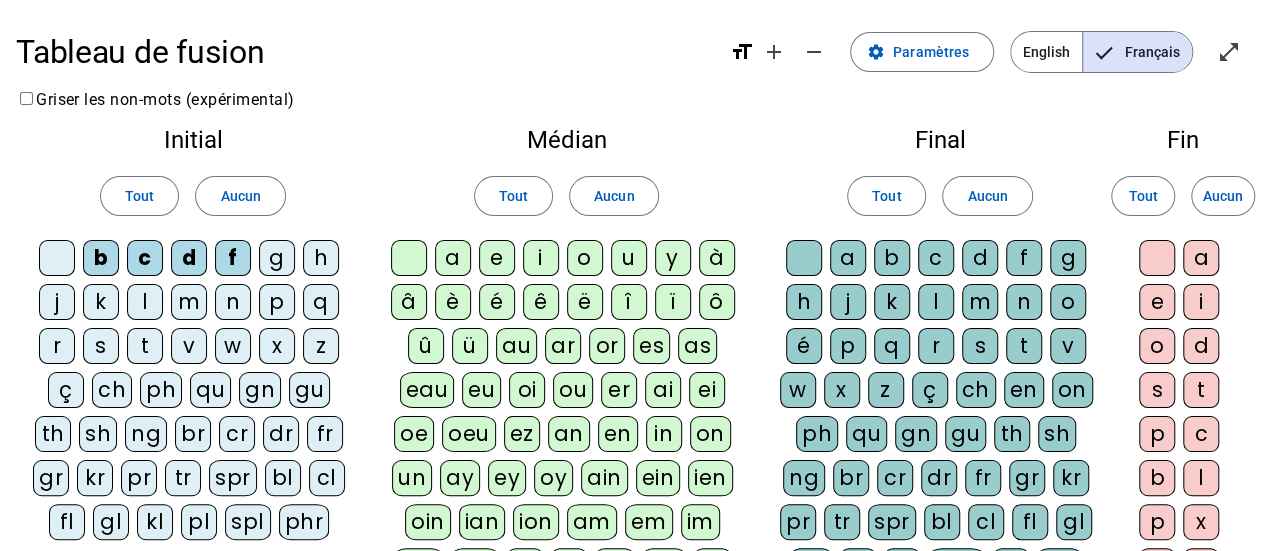 click on "l" at bounding box center [57, 258] 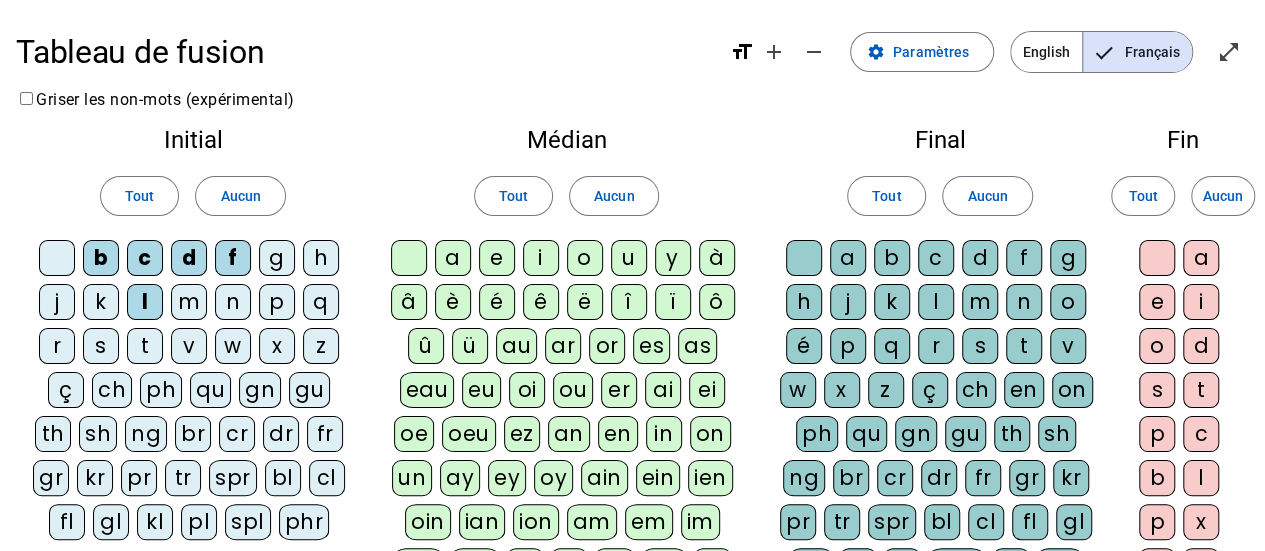 click on "m" at bounding box center [57, 258] 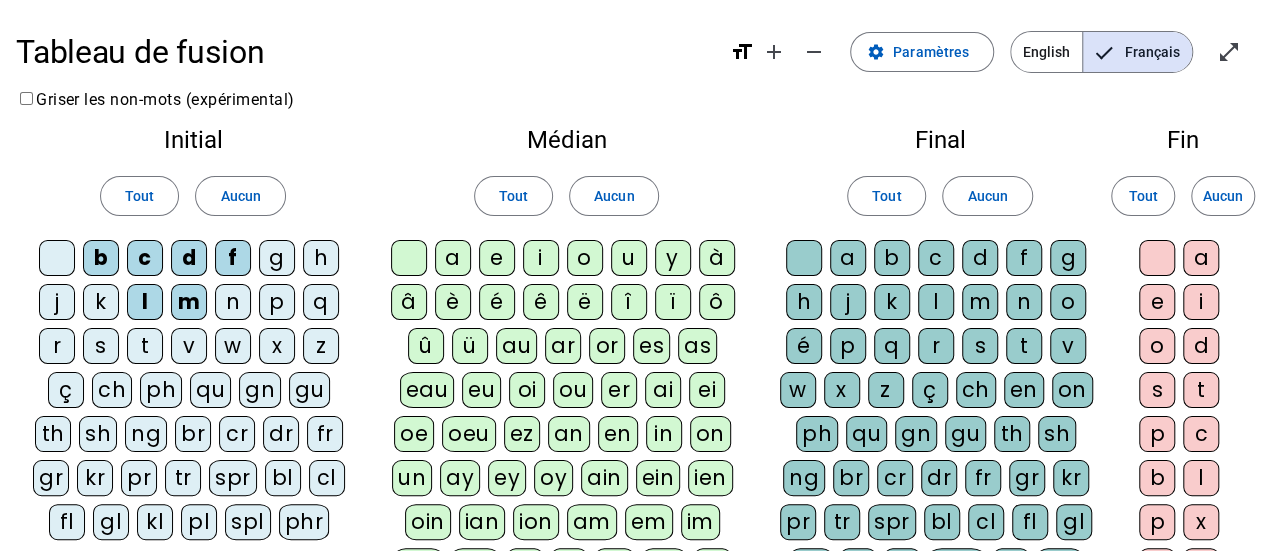 click on "n" at bounding box center [57, 258] 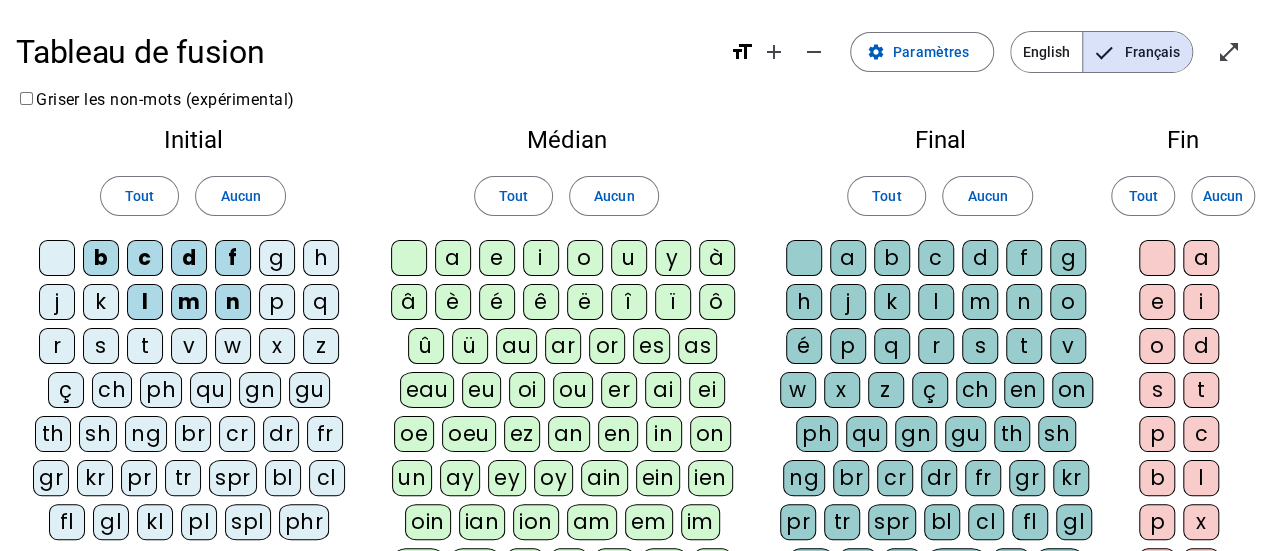 click on "p" at bounding box center (57, 258) 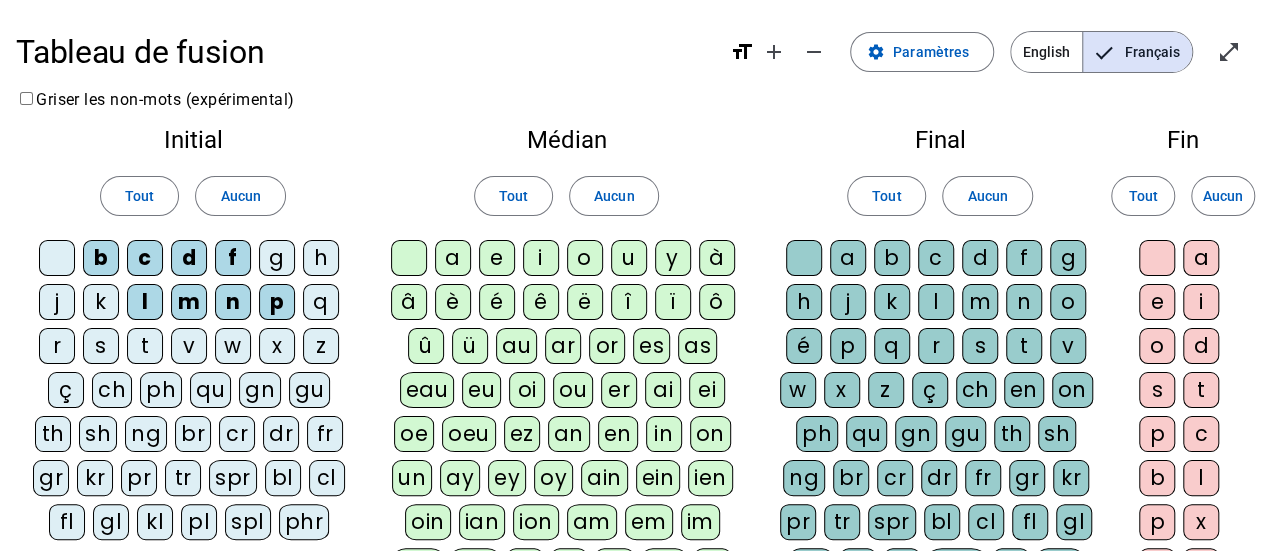 click on "s" at bounding box center [57, 258] 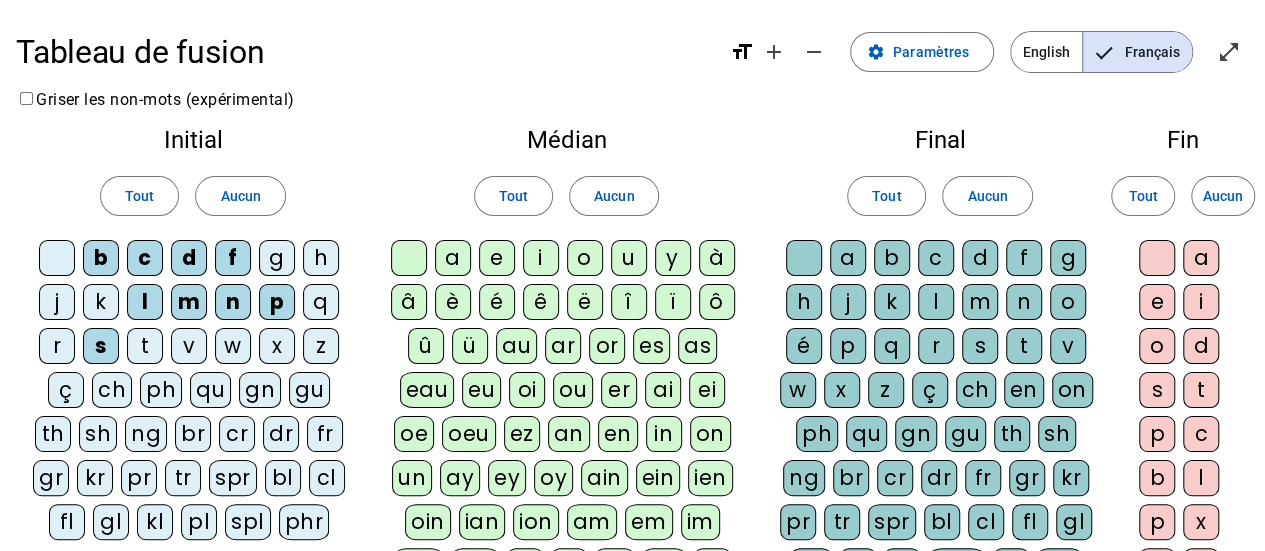 click on "t" at bounding box center (57, 258) 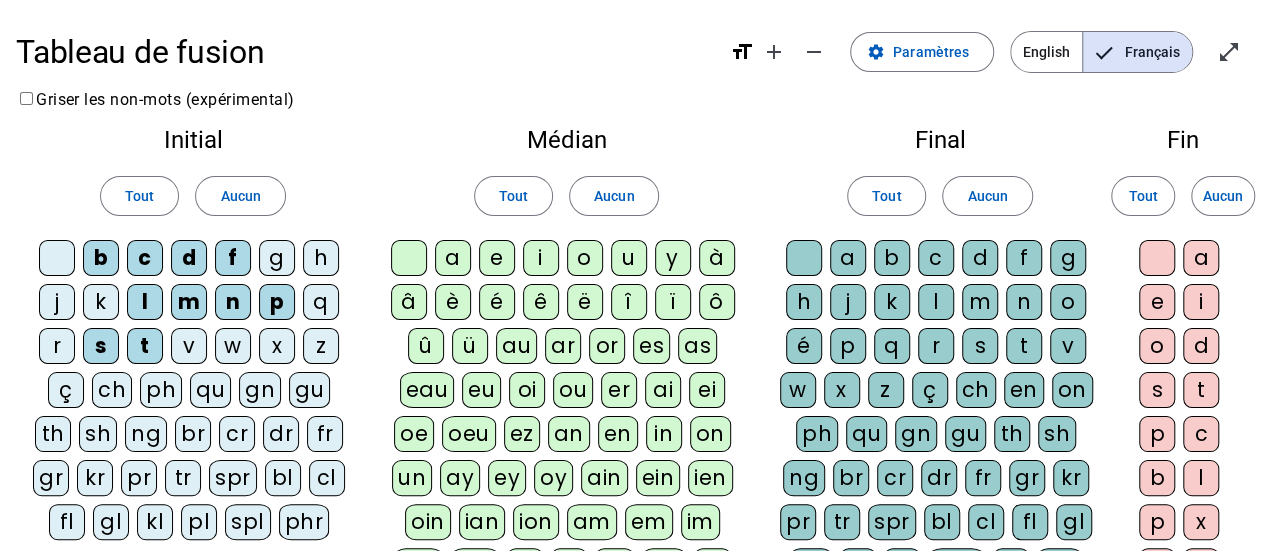 click on "v" at bounding box center [57, 258] 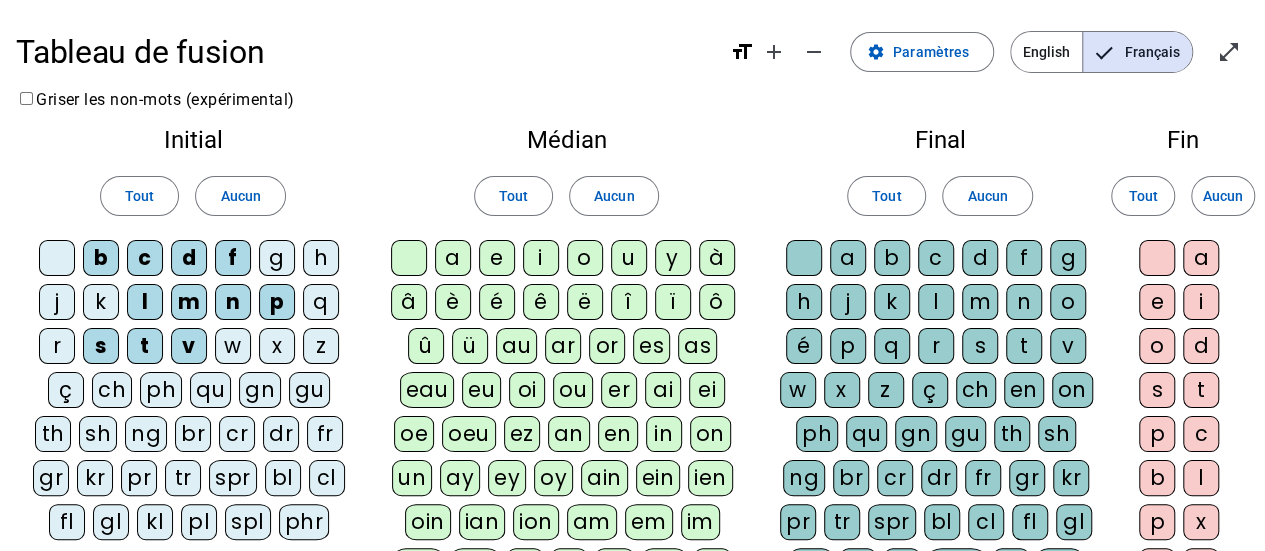 click on "w" at bounding box center [57, 258] 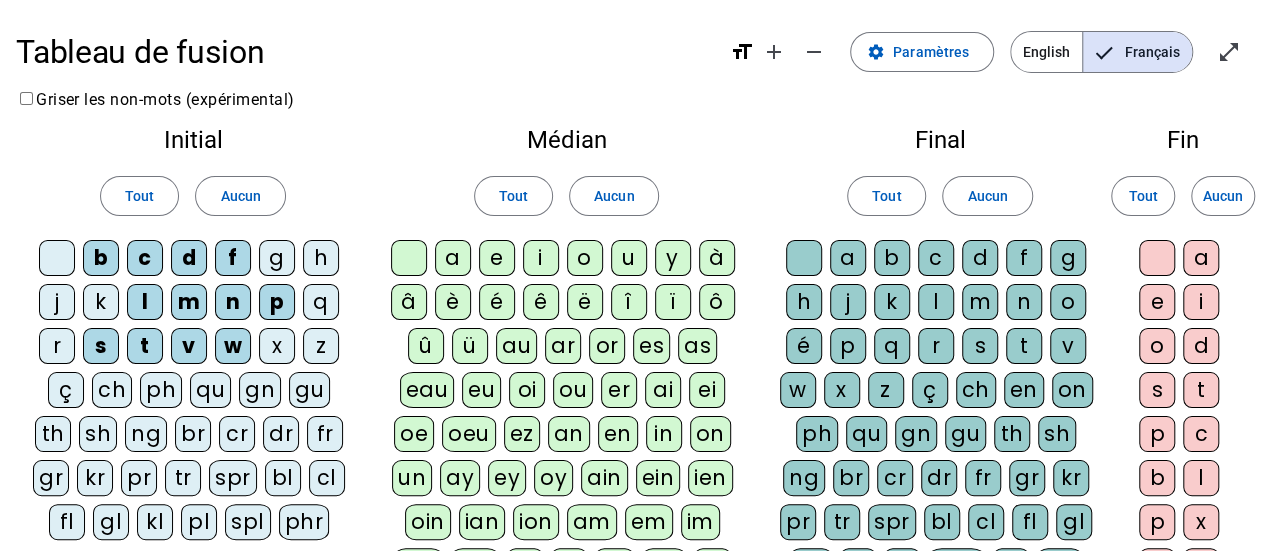 click on "z" at bounding box center [57, 258] 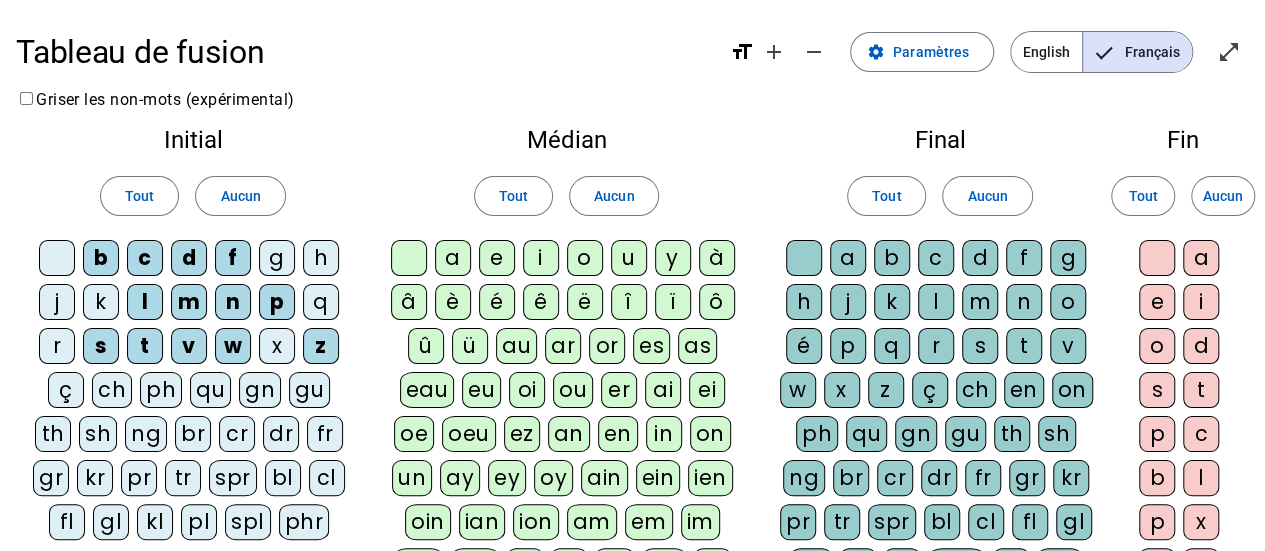 click on "a" at bounding box center [409, 258] 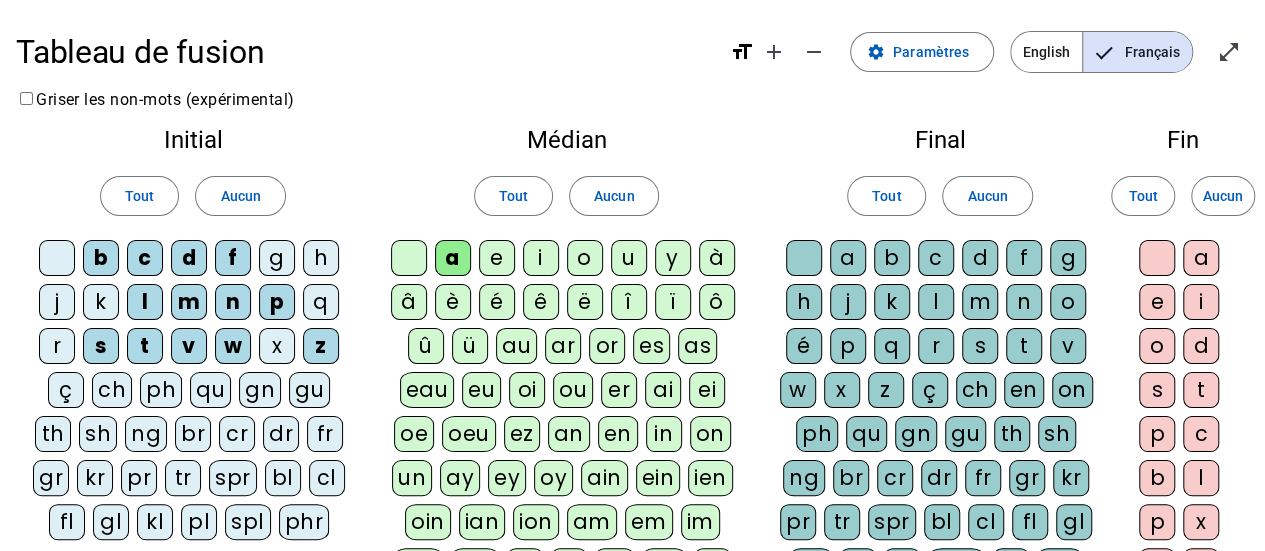 click on "e" at bounding box center (409, 258) 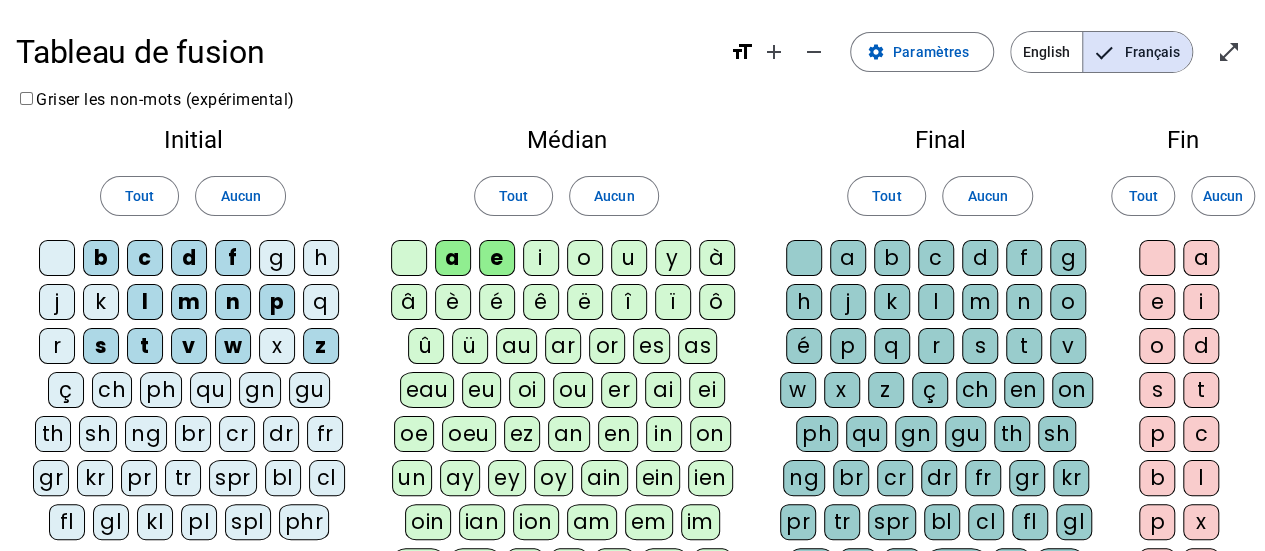 click on "i" at bounding box center (409, 258) 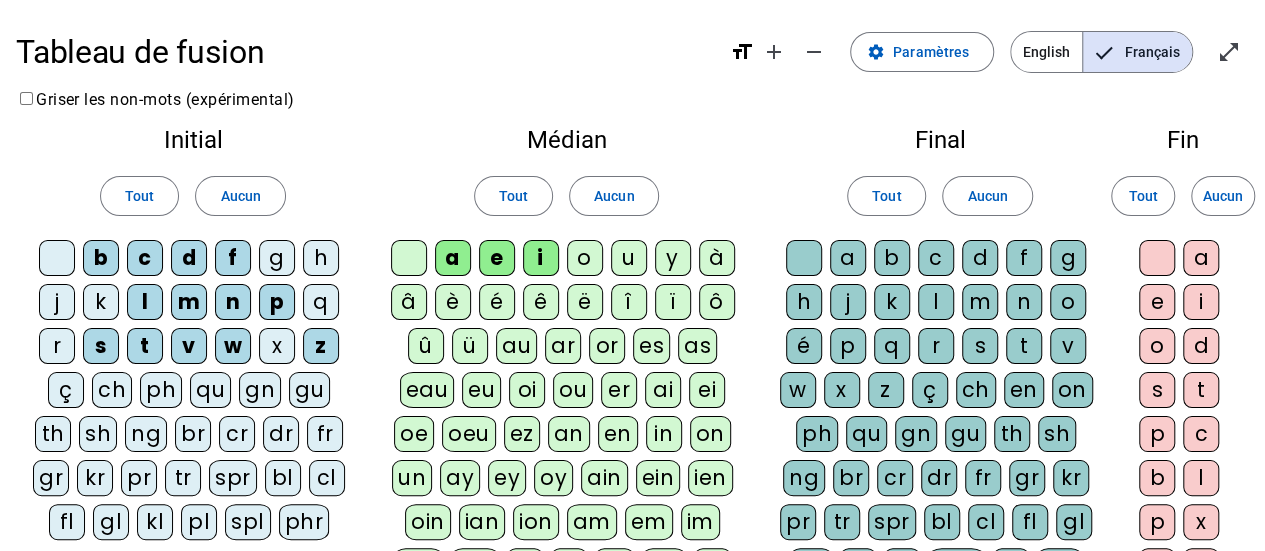 click on "o" at bounding box center (409, 258) 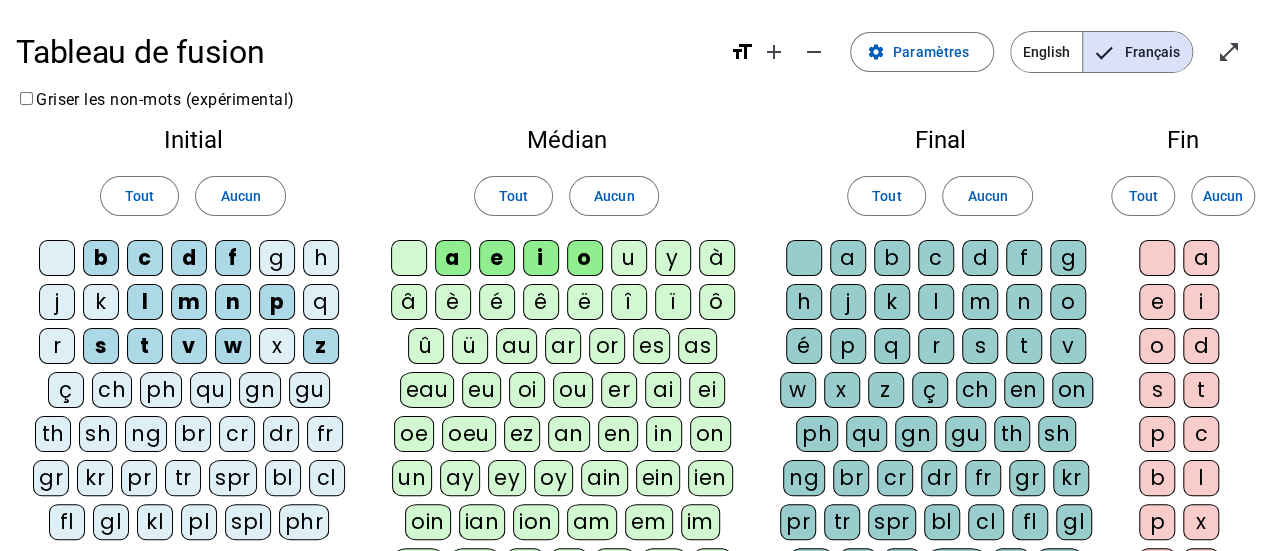 click on "u" at bounding box center [409, 258] 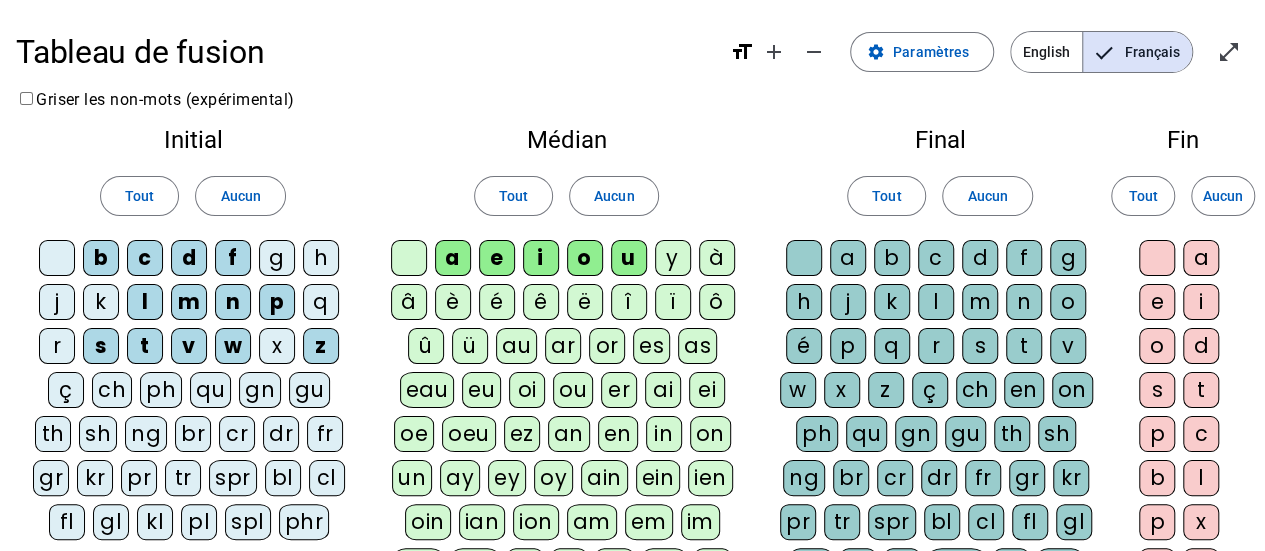 click on "y" at bounding box center [409, 258] 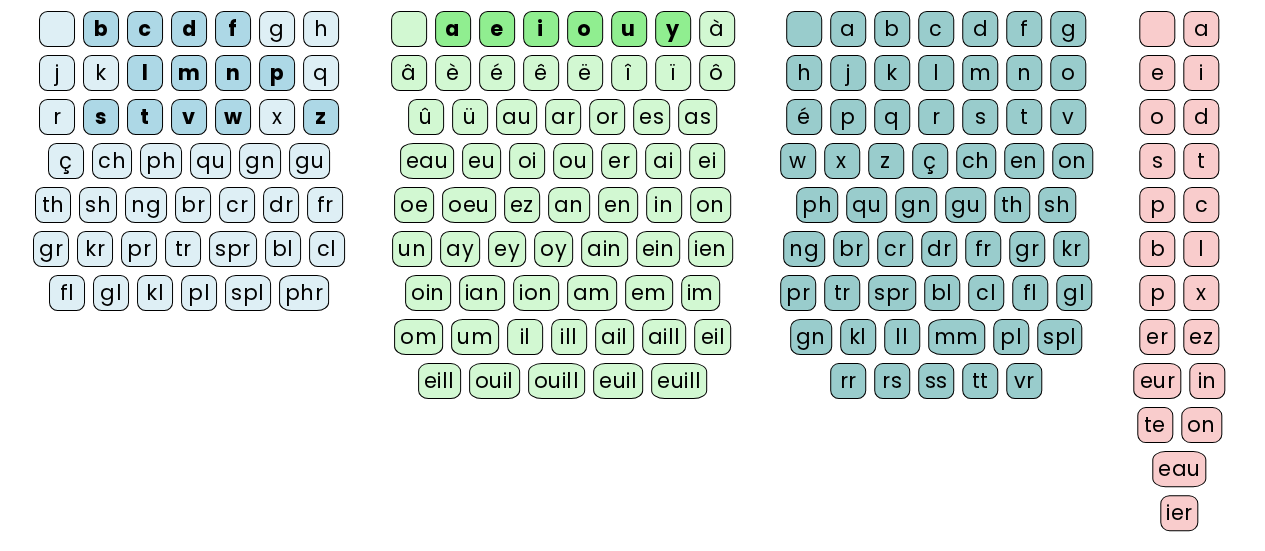 scroll, scrollTop: 221, scrollLeft: 0, axis: vertical 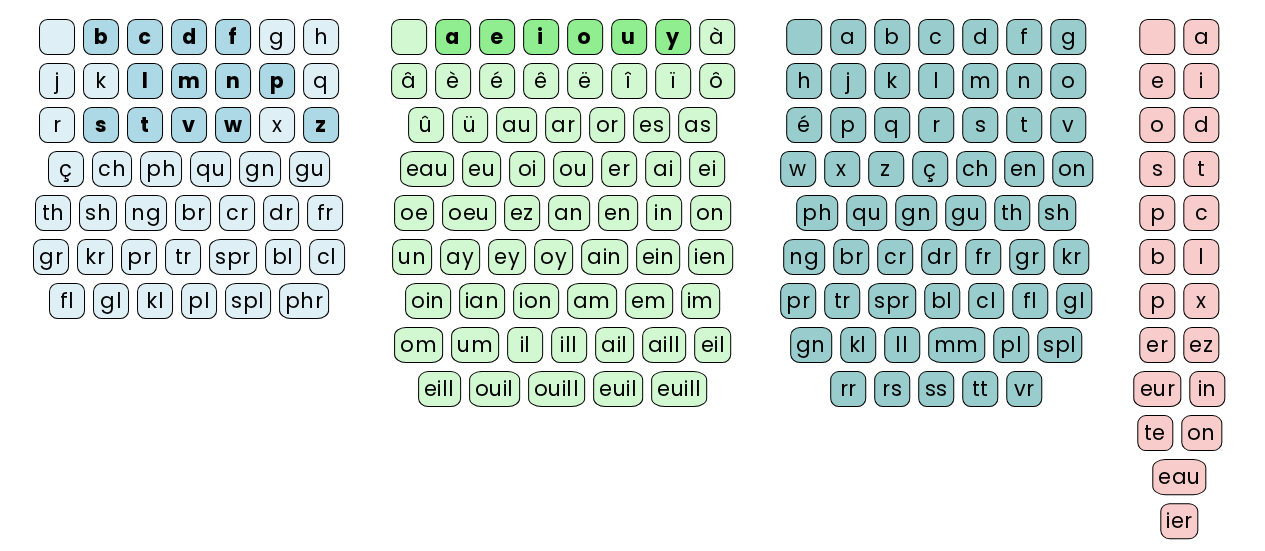 click on "g" at bounding box center (57, 37) 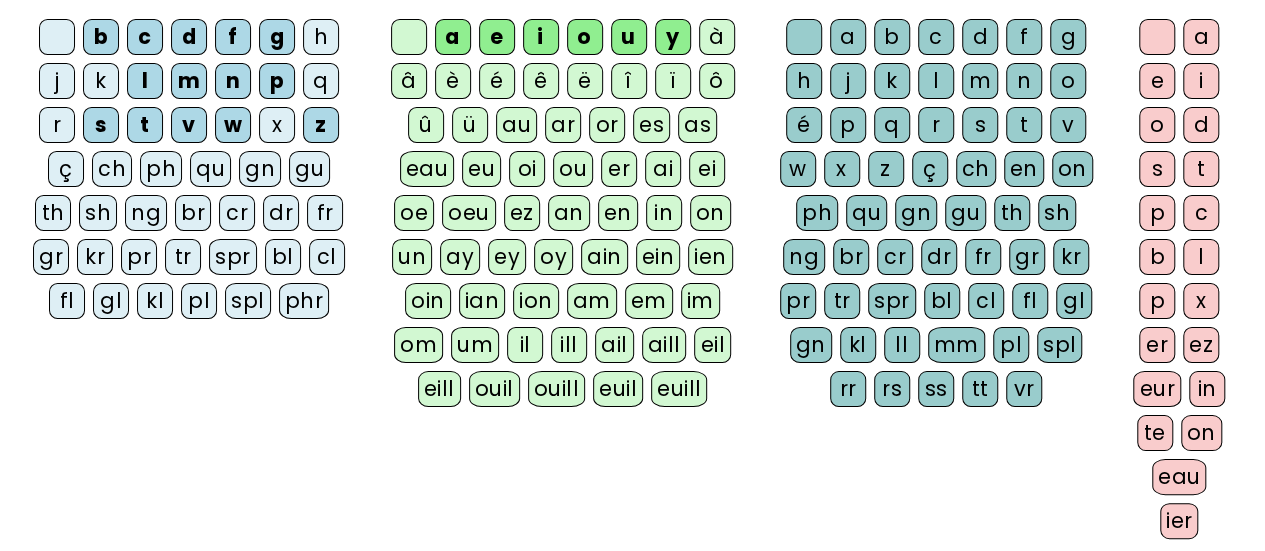 scroll, scrollTop: 474, scrollLeft: 0, axis: vertical 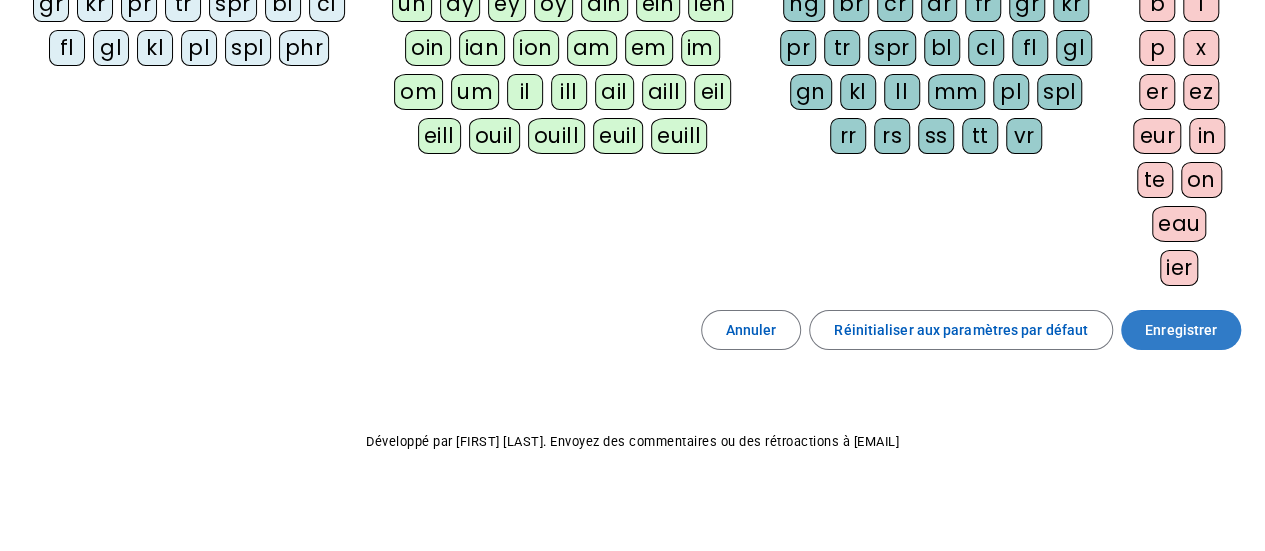 click on "Enregistrer" at bounding box center [1181, 330] 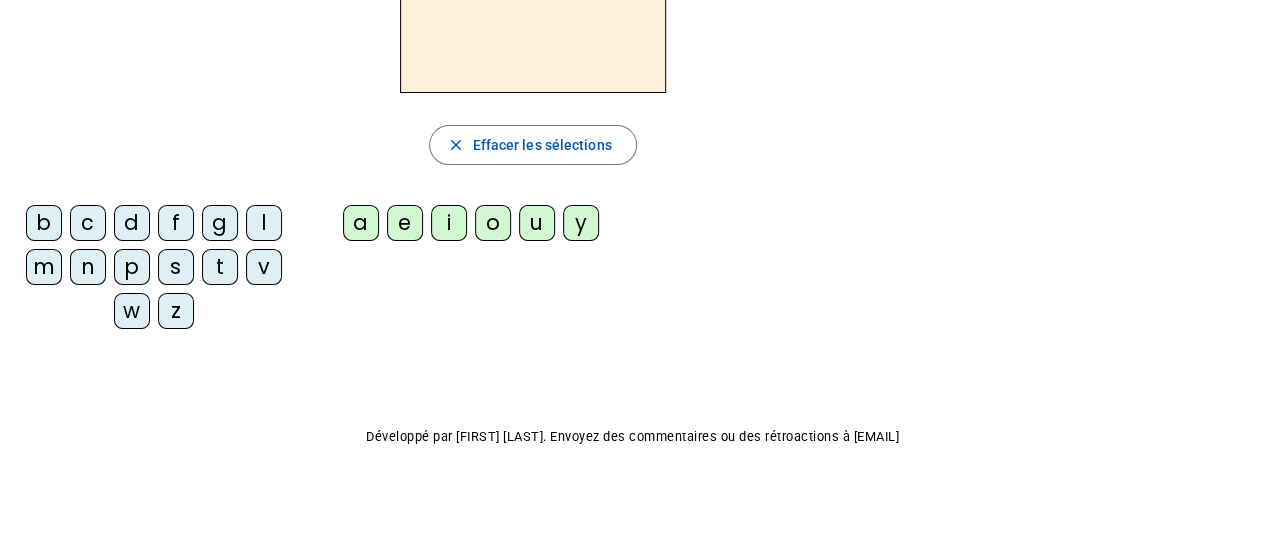 scroll, scrollTop: 0, scrollLeft: 0, axis: both 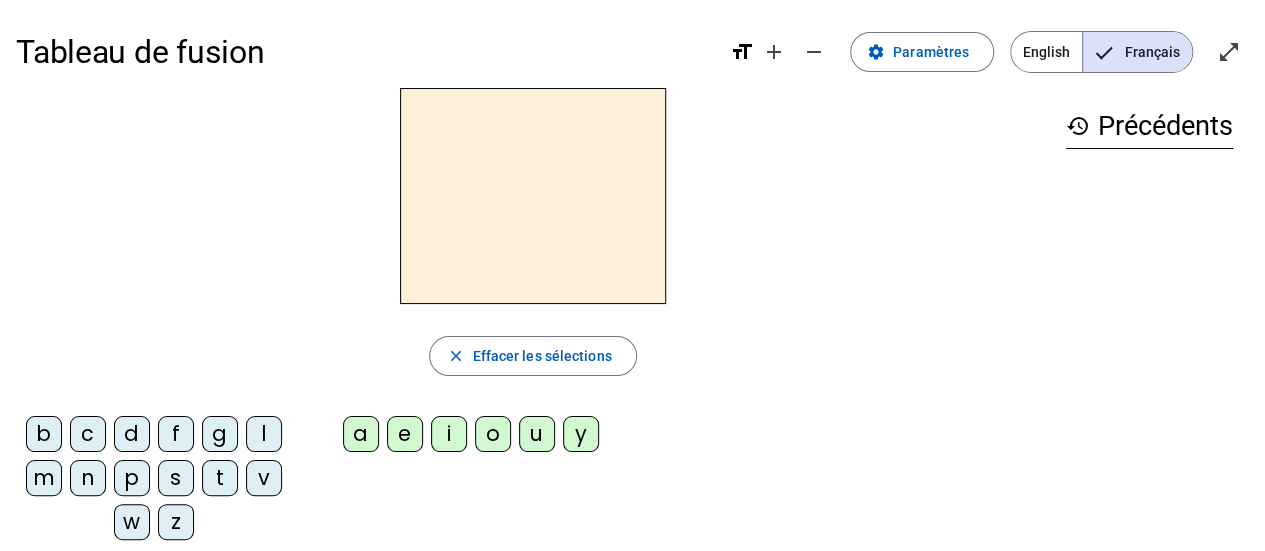 click on "history  Précédents" at bounding box center (1149, 306) 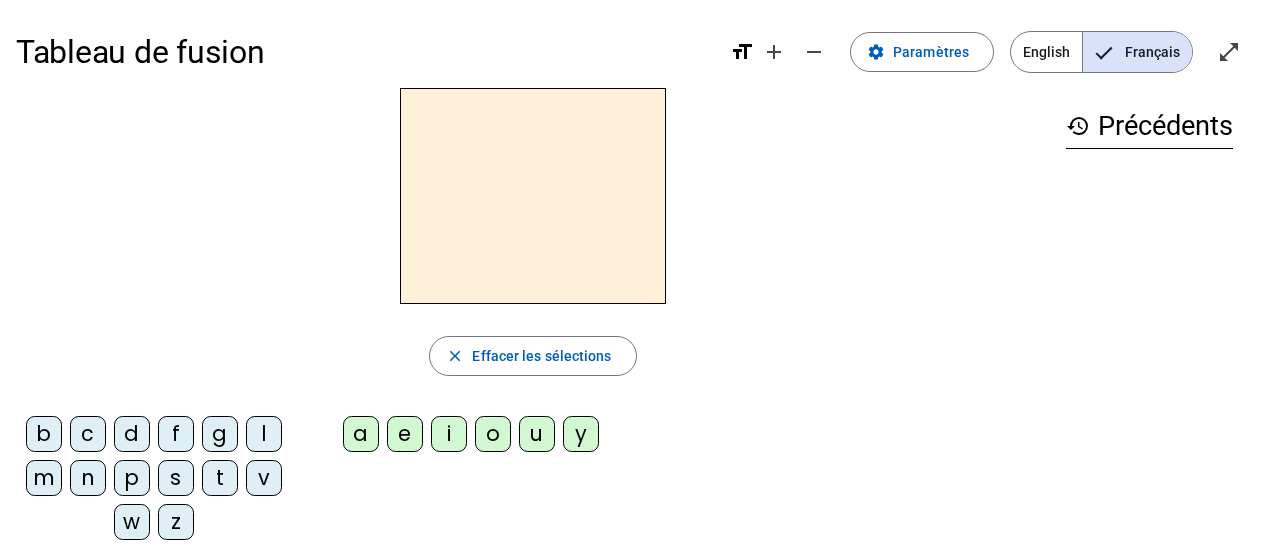 scroll, scrollTop: 0, scrollLeft: 0, axis: both 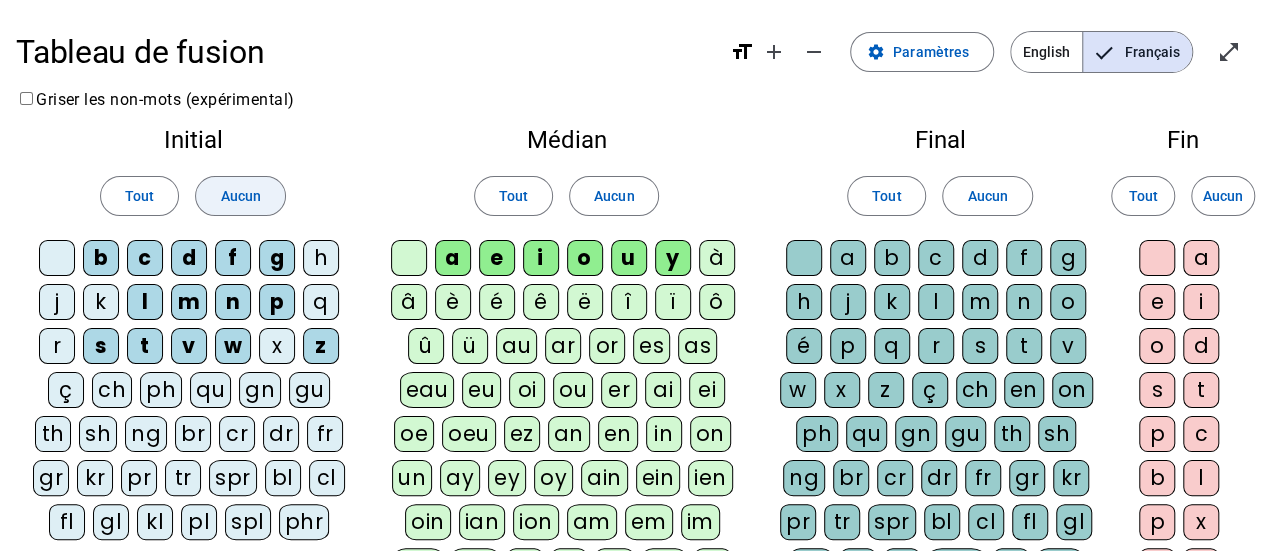 click on "Aucun" at bounding box center [139, 196] 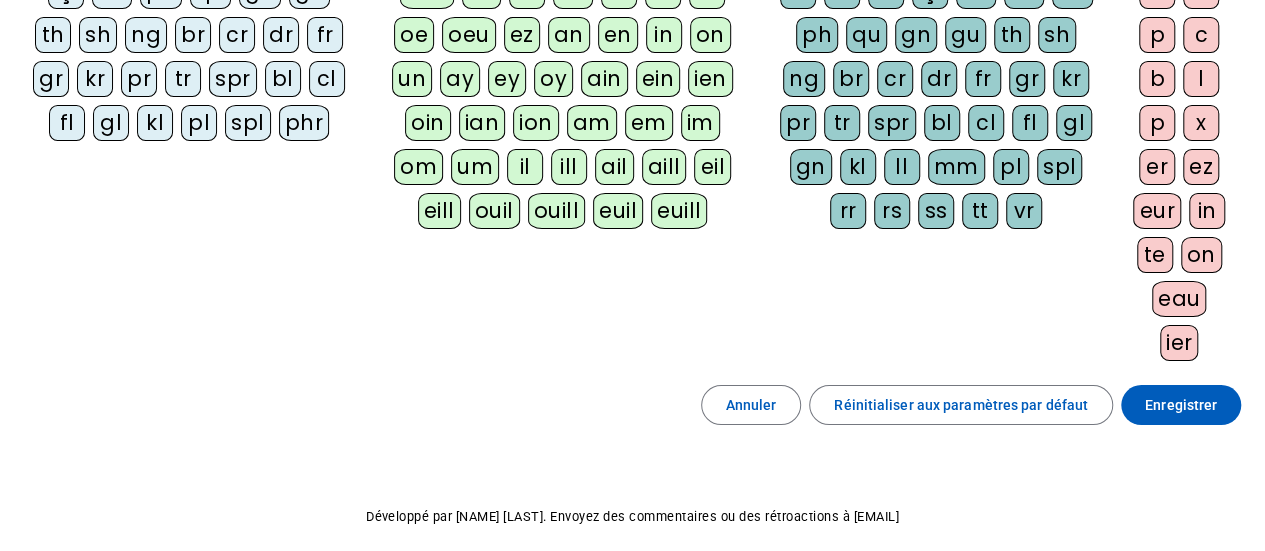 scroll, scrollTop: 474, scrollLeft: 0, axis: vertical 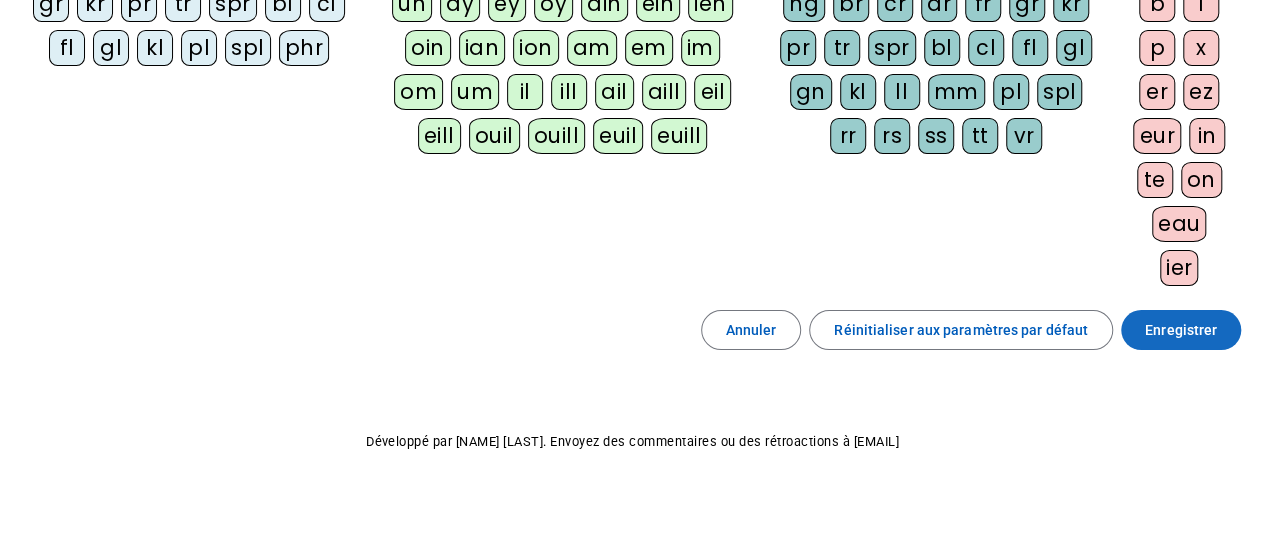click on "Enregistrer" at bounding box center (1181, 330) 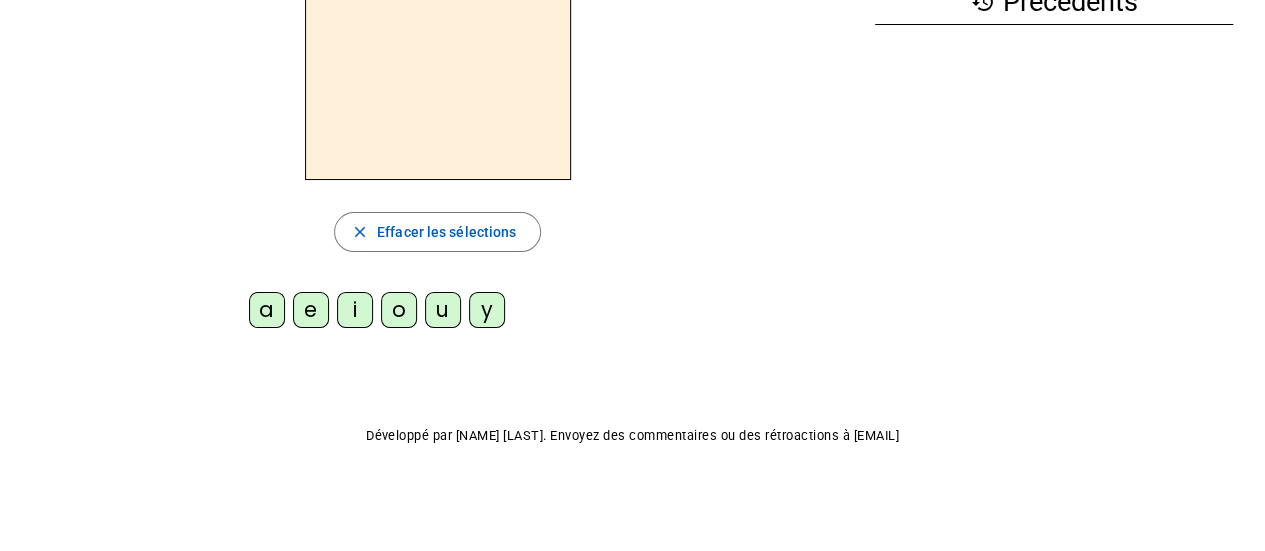 click at bounding box center (640, 292) 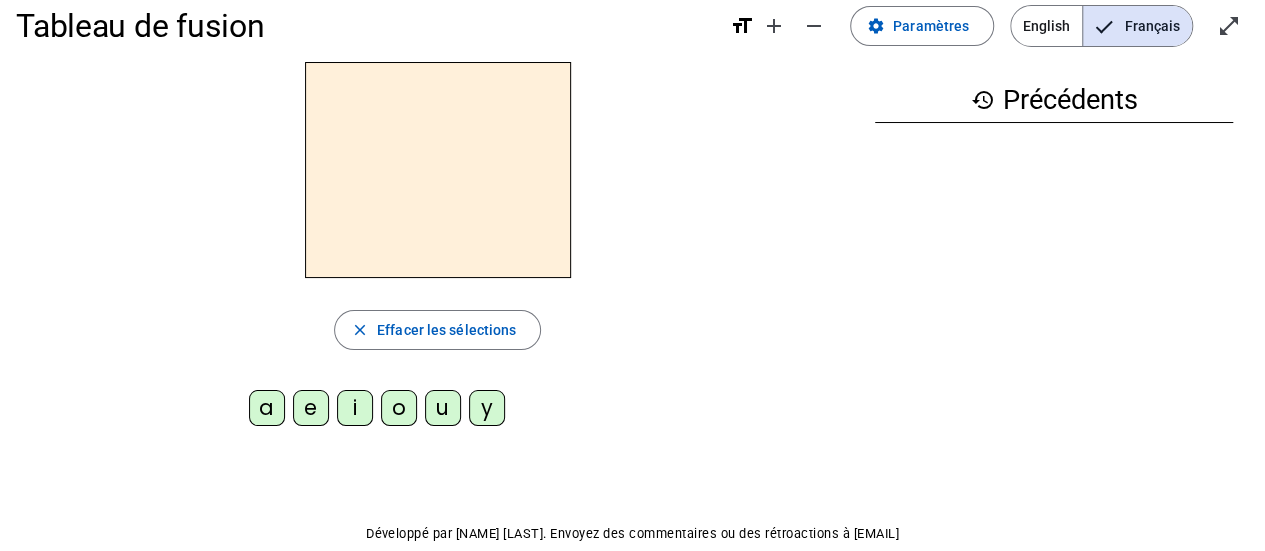 scroll, scrollTop: 24, scrollLeft: 0, axis: vertical 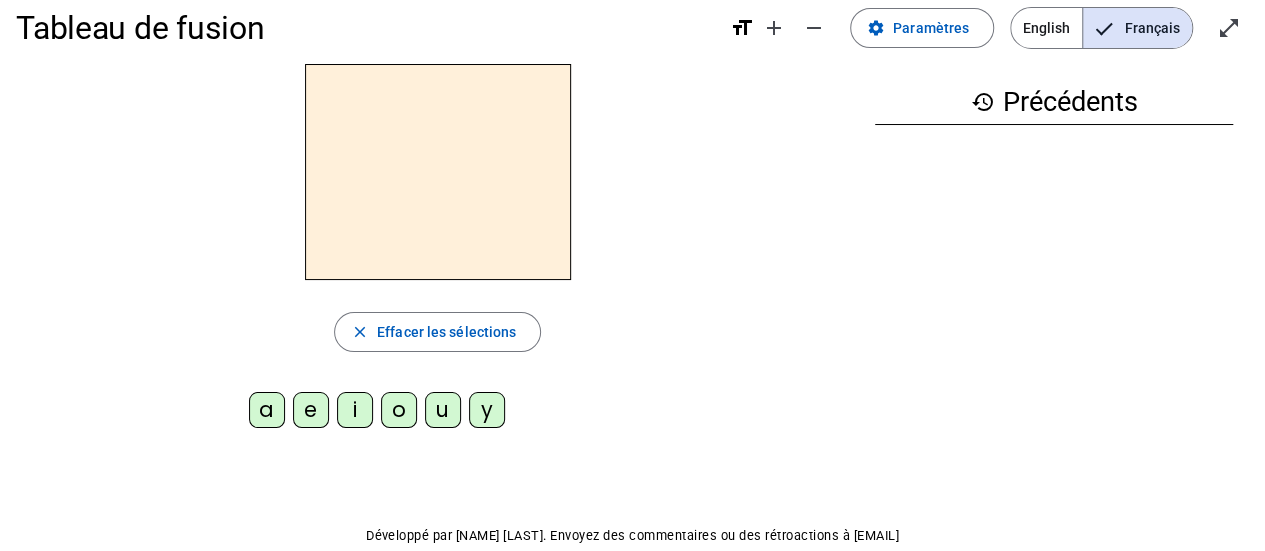 click on "history  Précédents" at bounding box center [1054, 238] 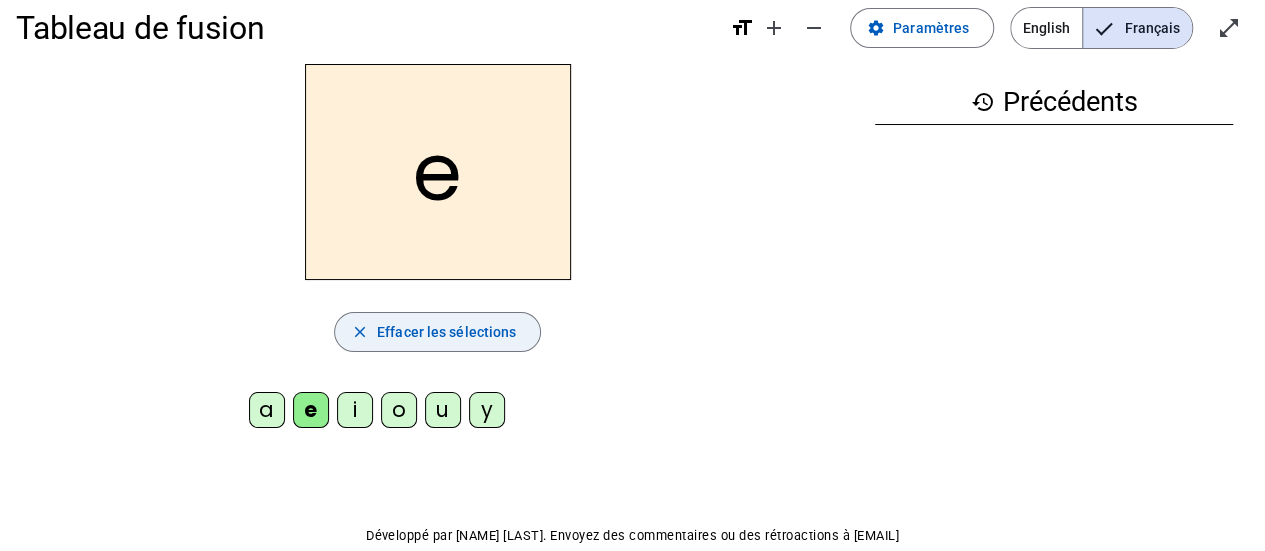 click at bounding box center [437, 332] 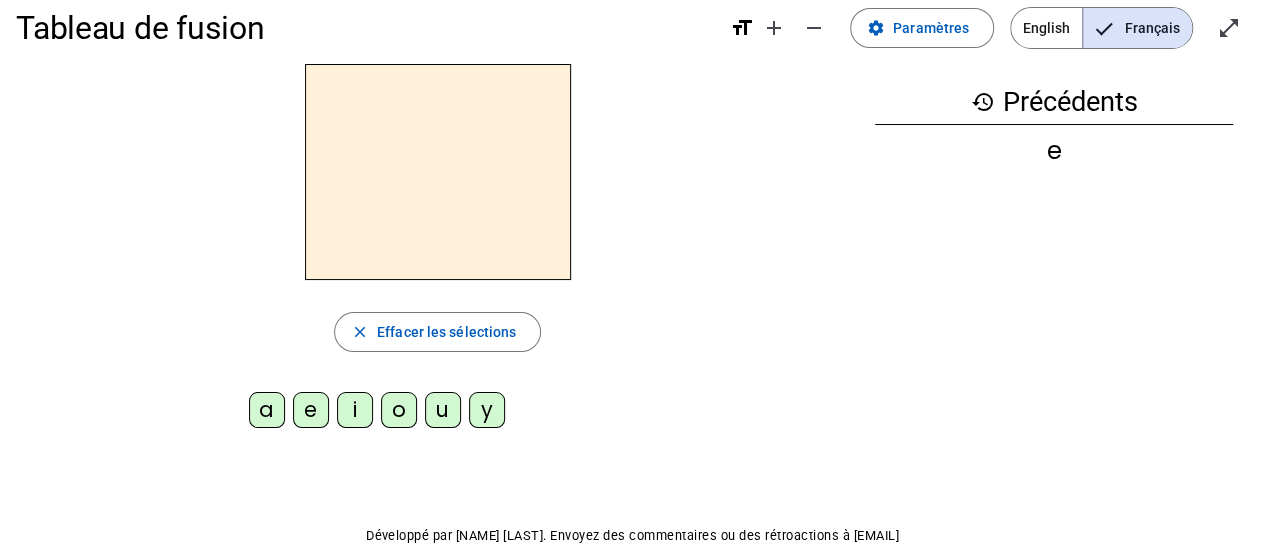 click on "o" at bounding box center [267, 410] 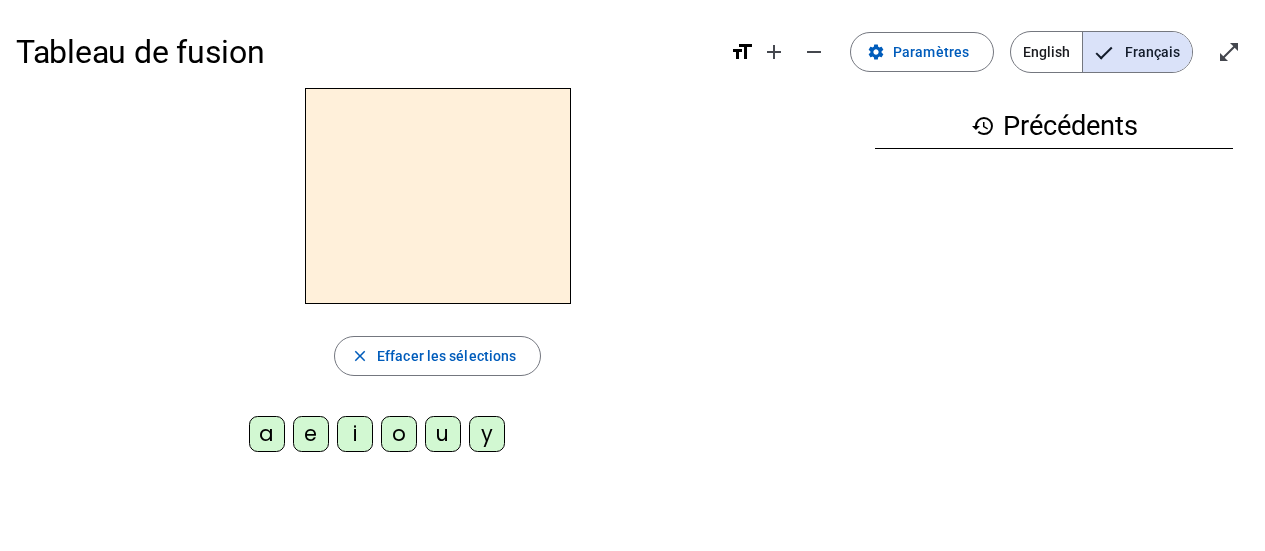 scroll, scrollTop: 0, scrollLeft: 0, axis: both 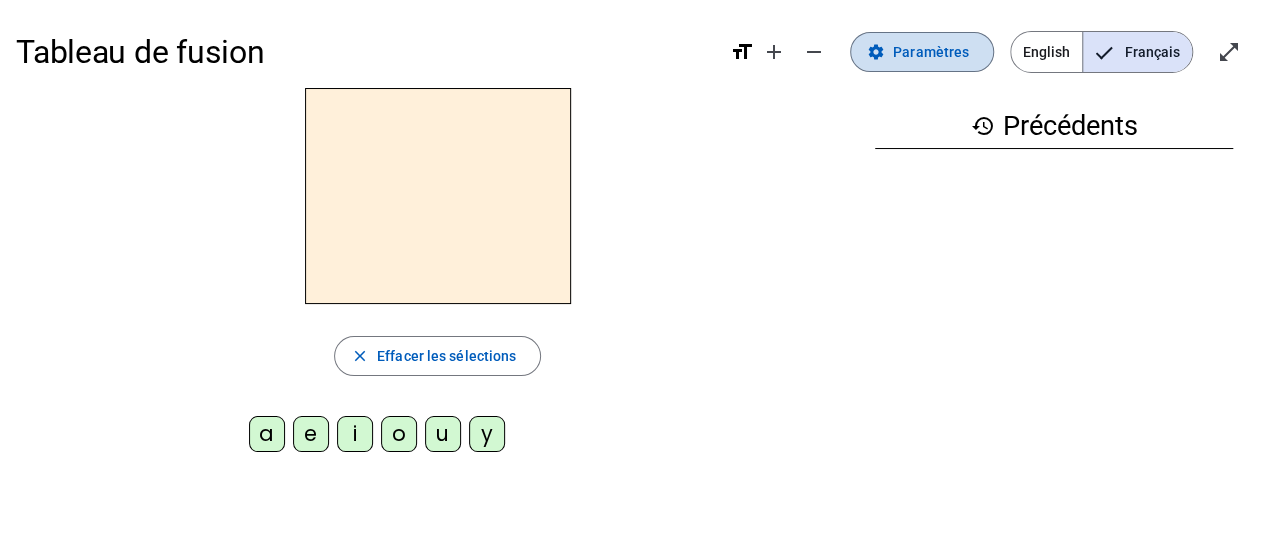 click at bounding box center [922, 52] 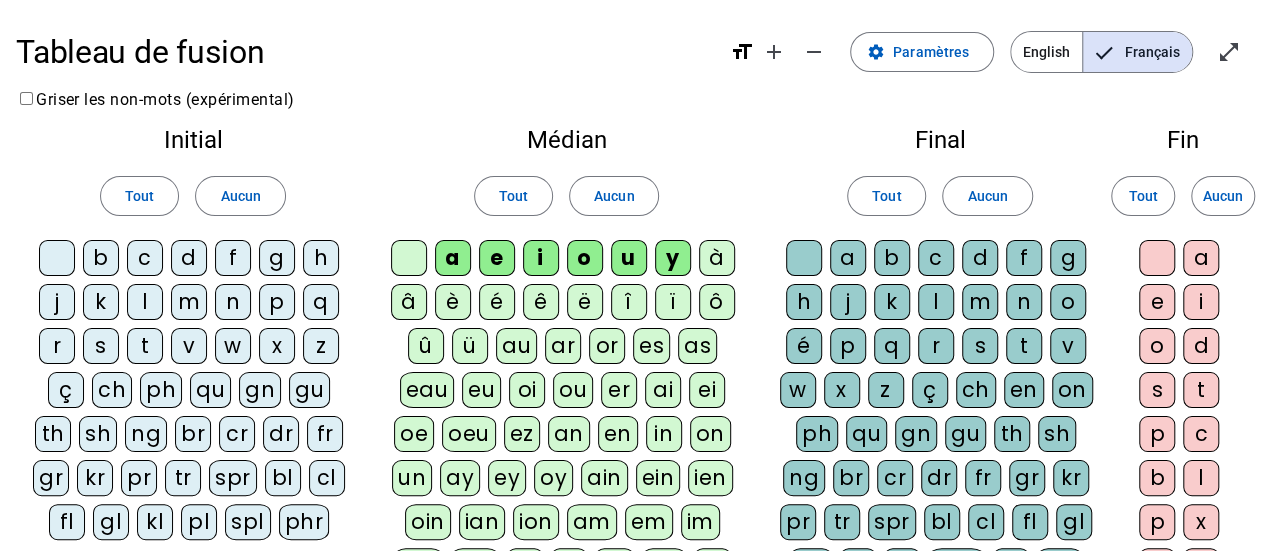 click on "z" at bounding box center (57, 258) 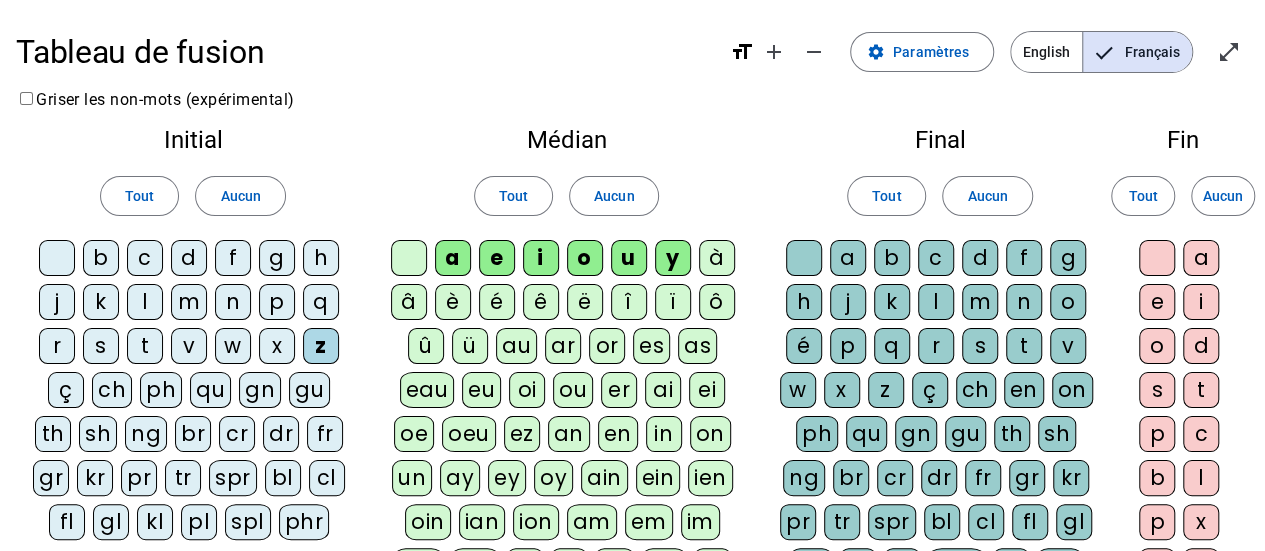 click on "x" at bounding box center [57, 258] 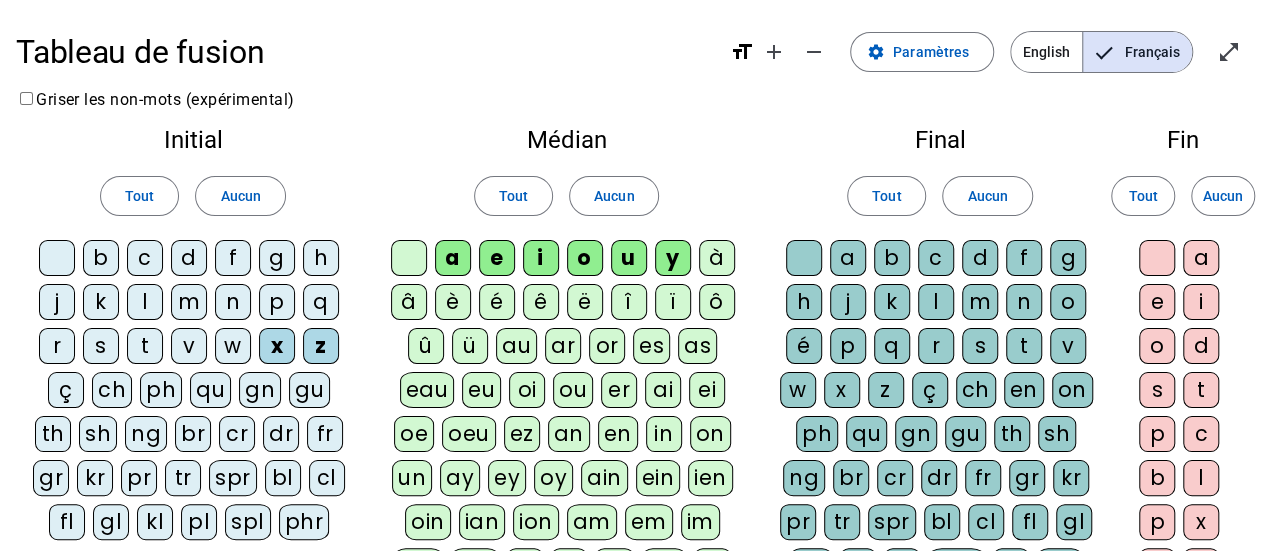 click on "w" at bounding box center [57, 258] 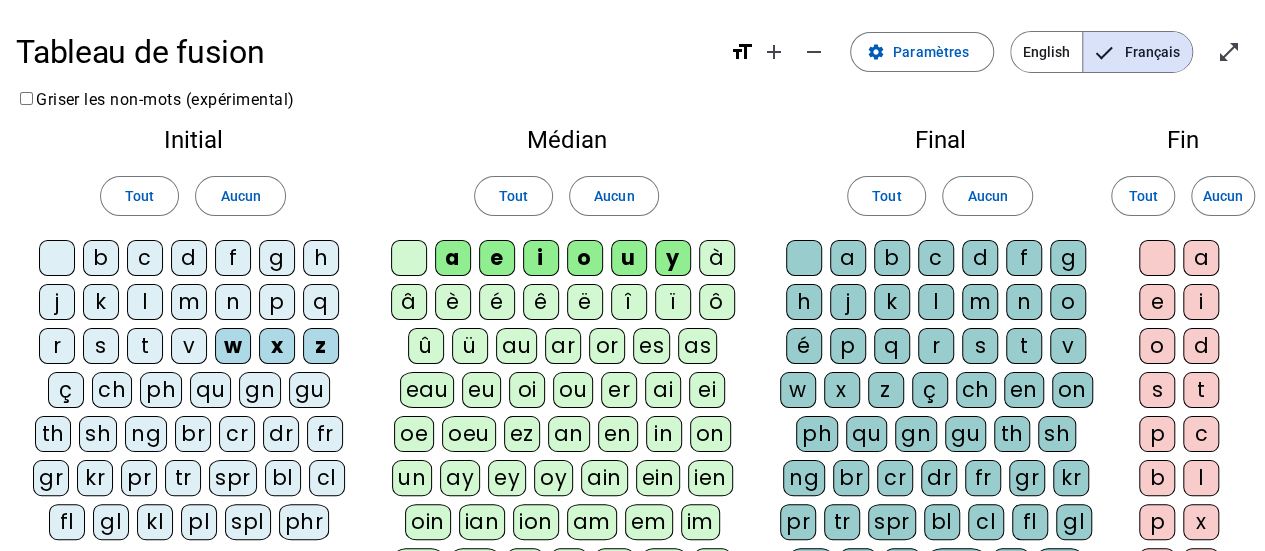 click on "v" at bounding box center [193, 350] 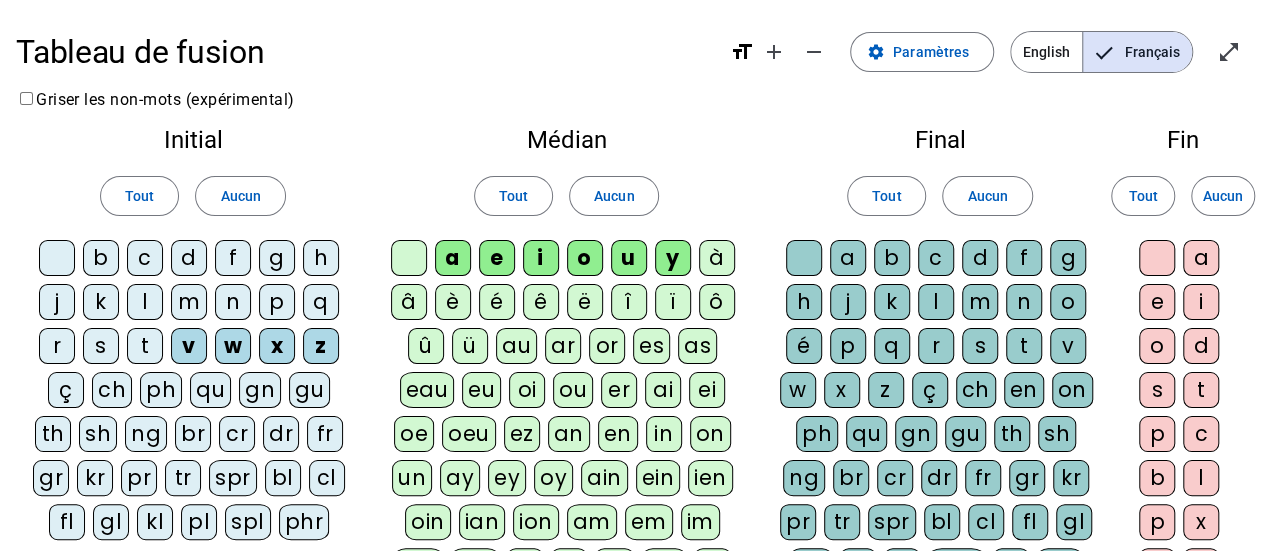 click on "t" at bounding box center (57, 258) 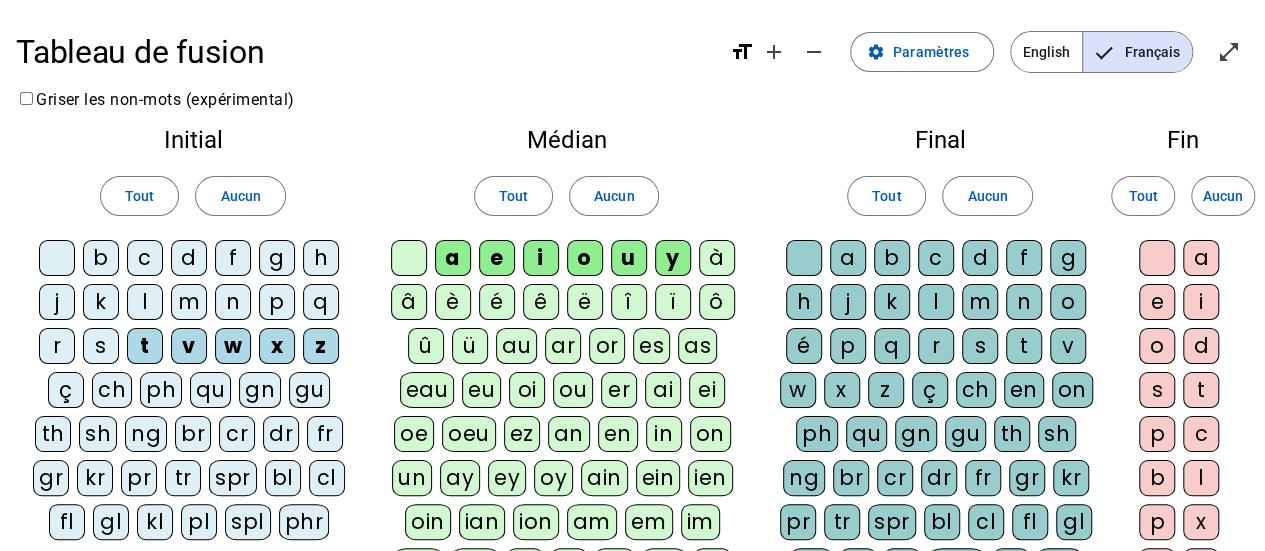 click on "s" at bounding box center (57, 258) 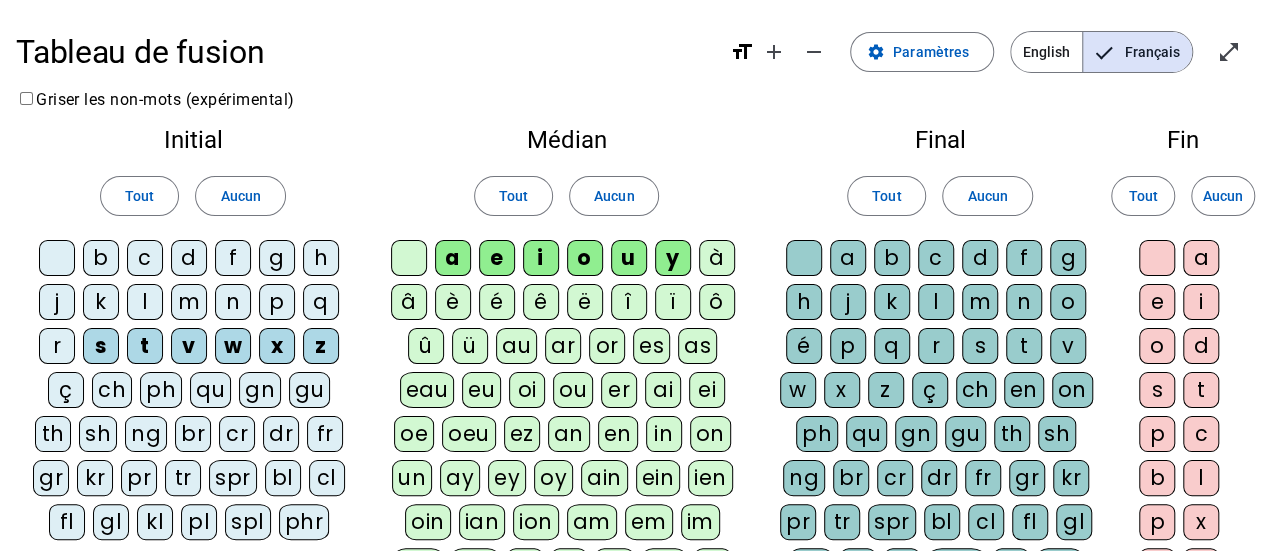 click on "r" at bounding box center [57, 258] 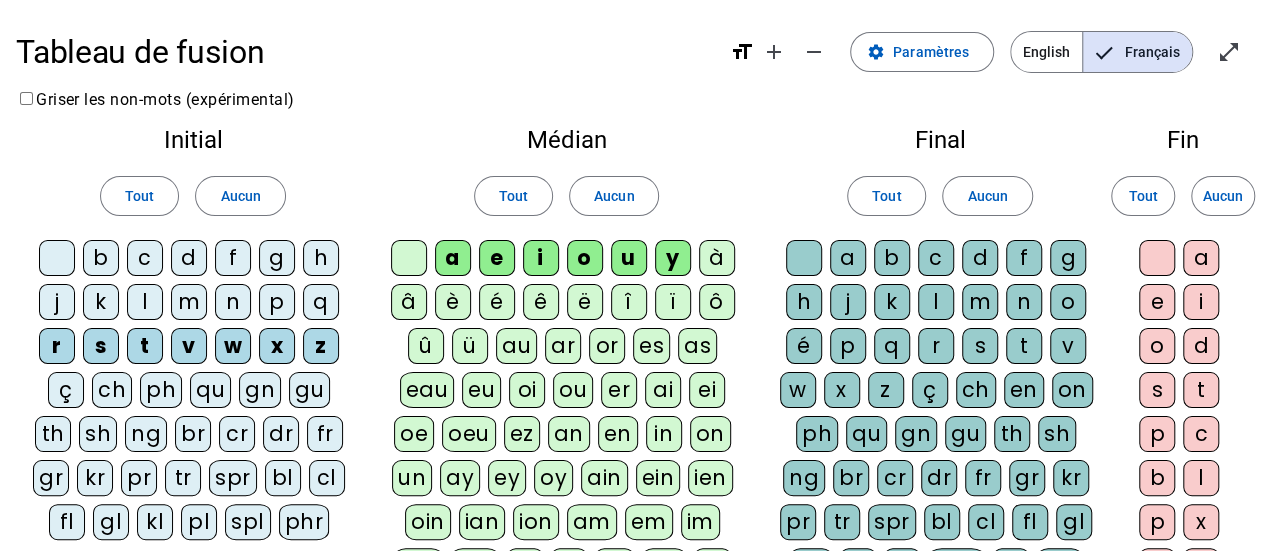 click on "j" at bounding box center [57, 258] 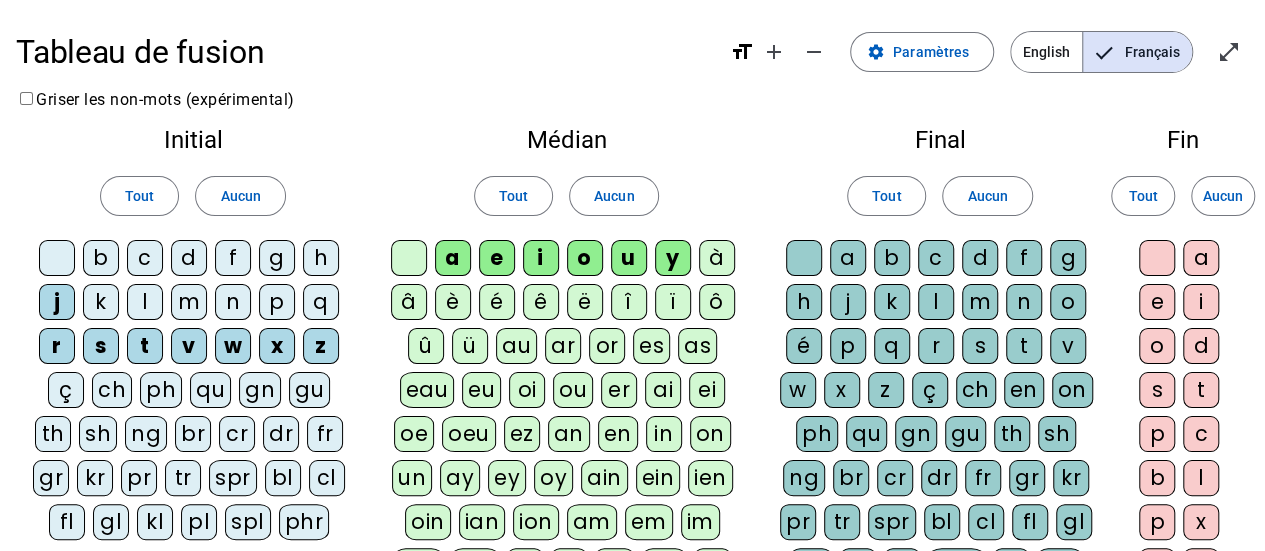 click on "k" at bounding box center (57, 258) 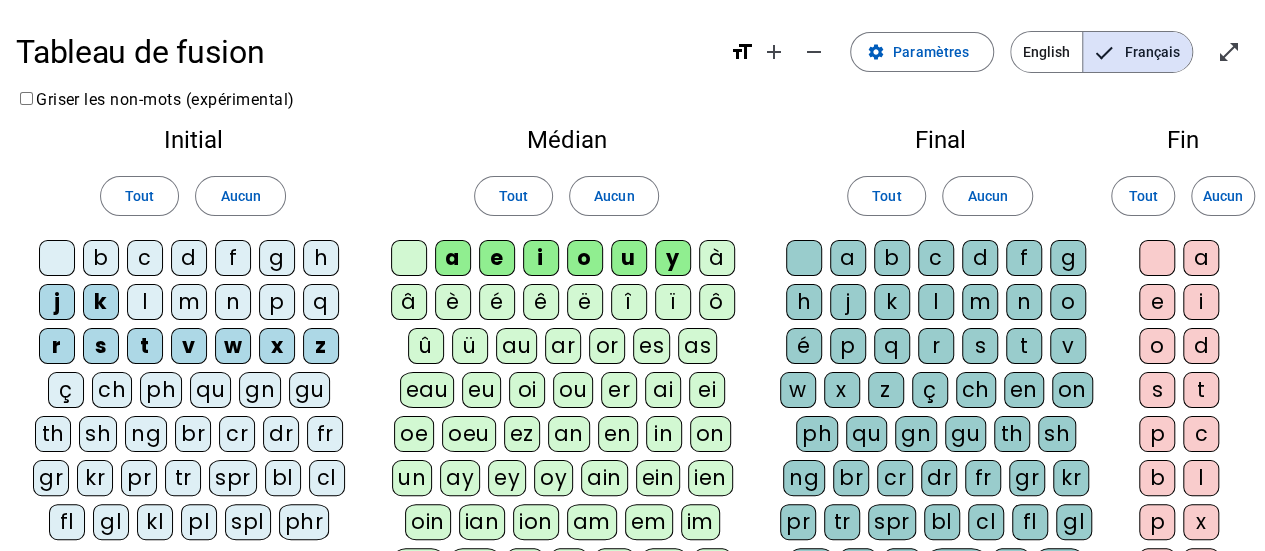 click on "l" at bounding box center (57, 258) 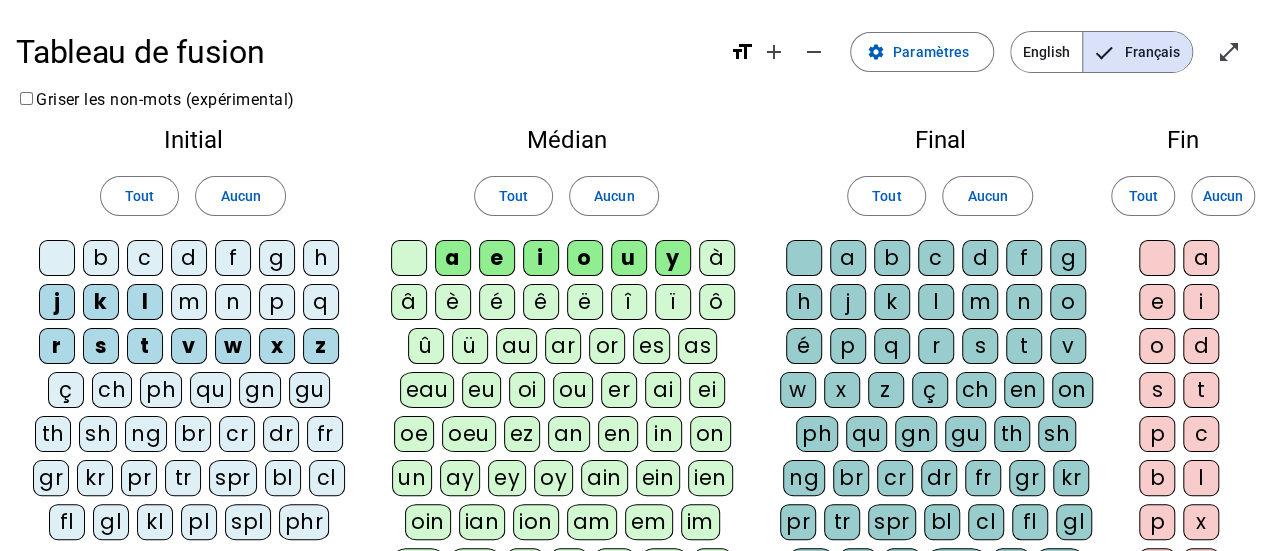 click on "m" at bounding box center [57, 258] 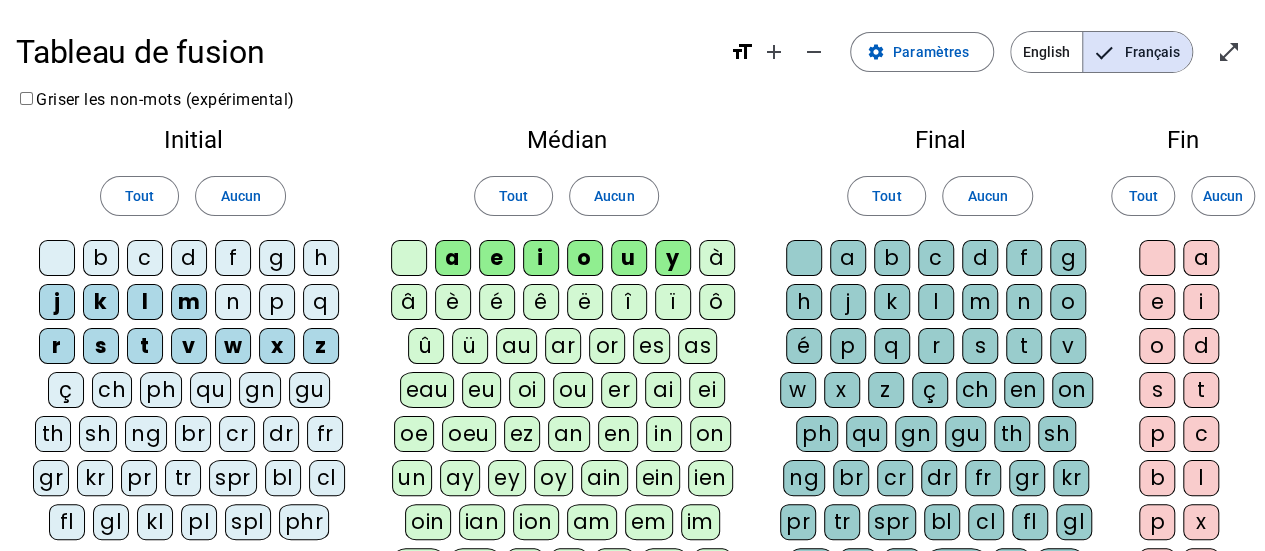 click on "n" at bounding box center (57, 258) 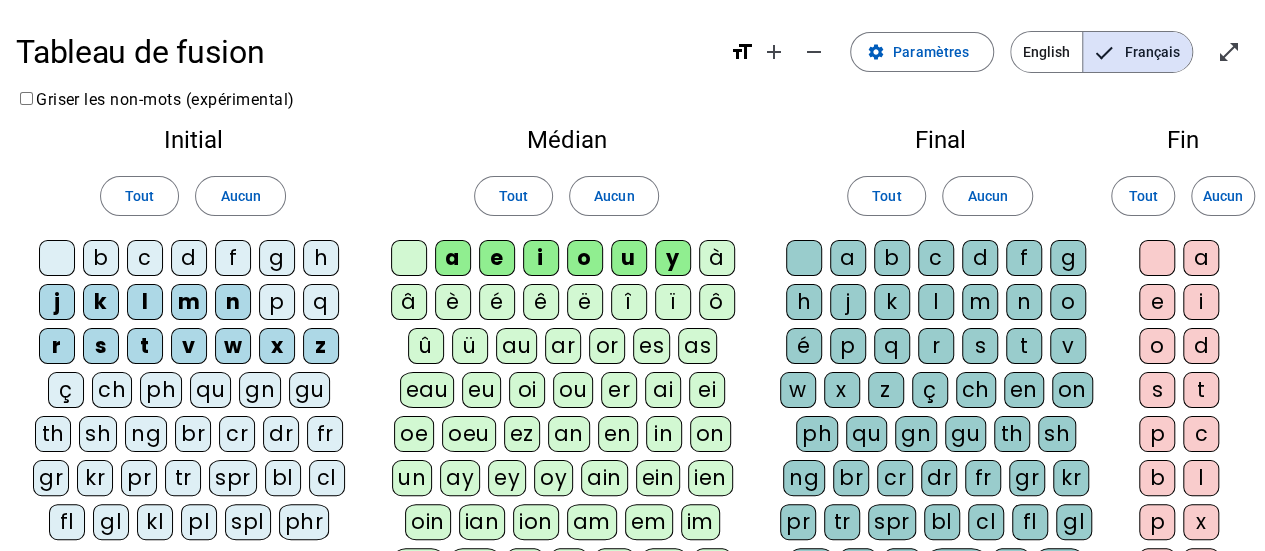 click on "p" at bounding box center [57, 258] 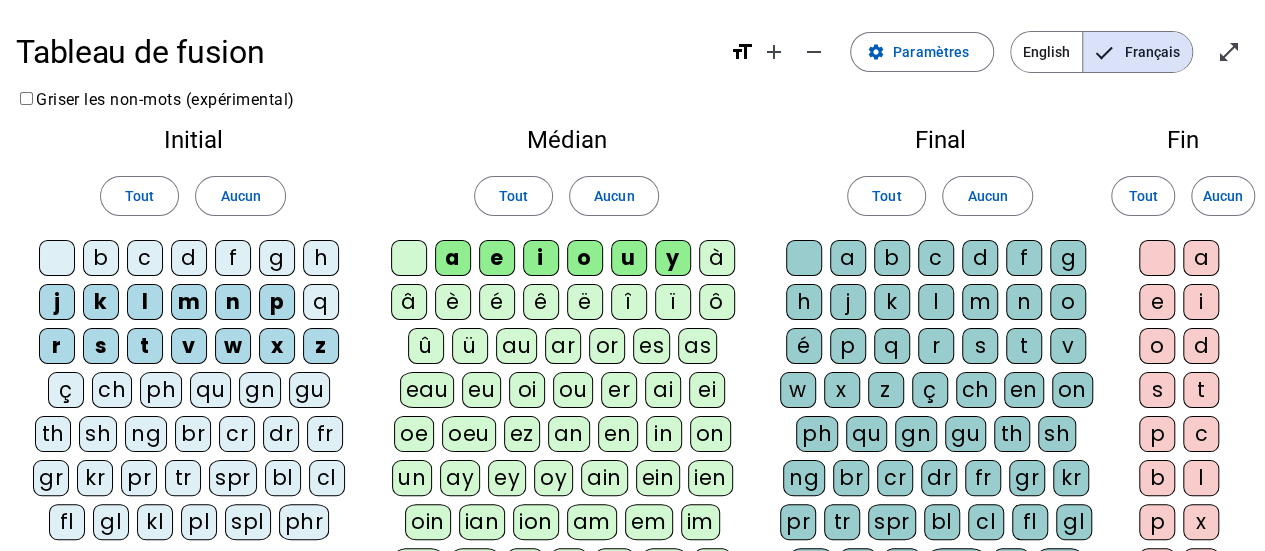 click on "q" at bounding box center (57, 258) 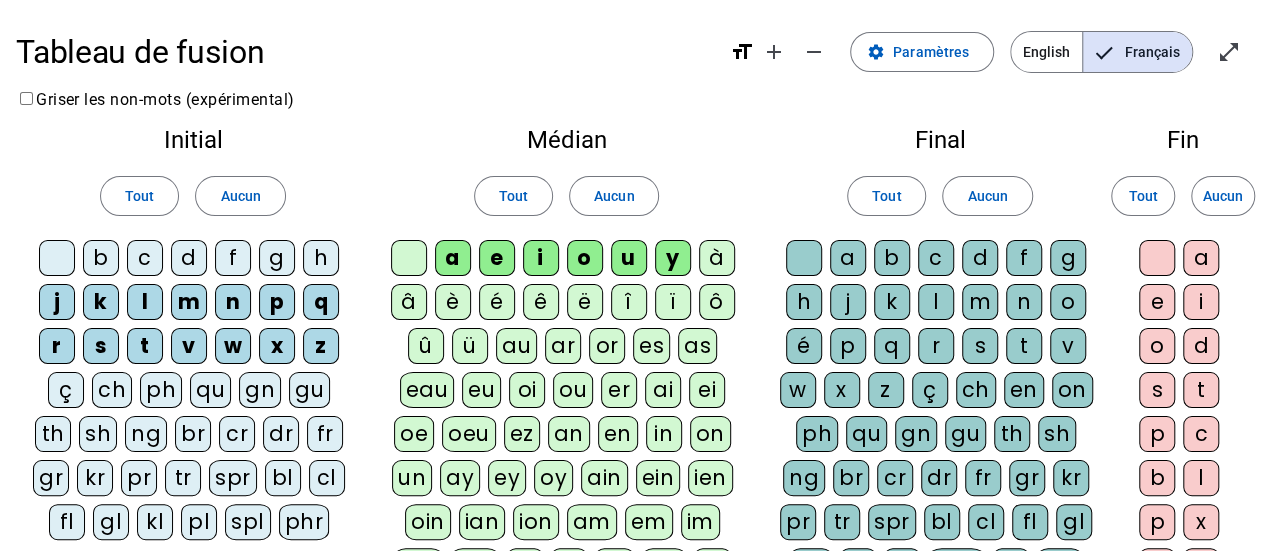 click on "h" at bounding box center (57, 258) 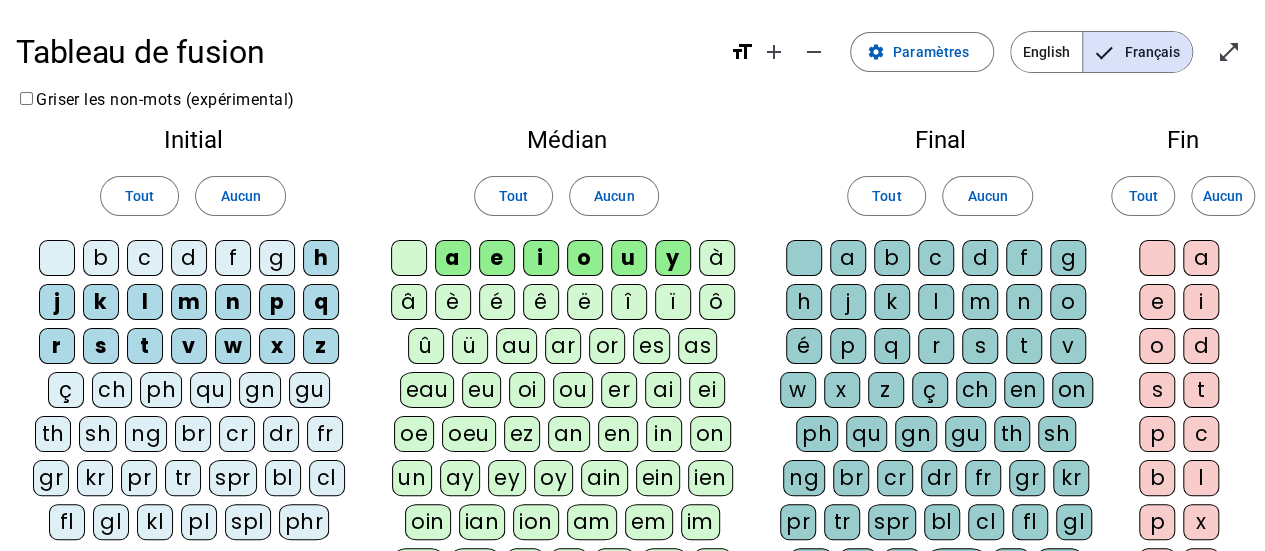 click on "g" at bounding box center [57, 258] 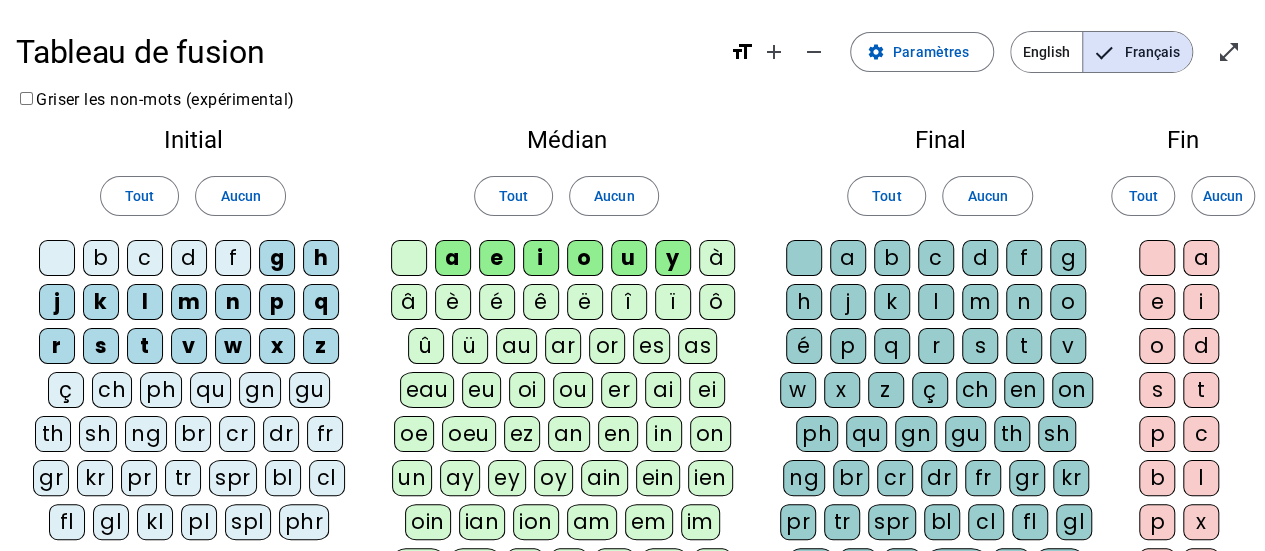 click on "f" at bounding box center [57, 258] 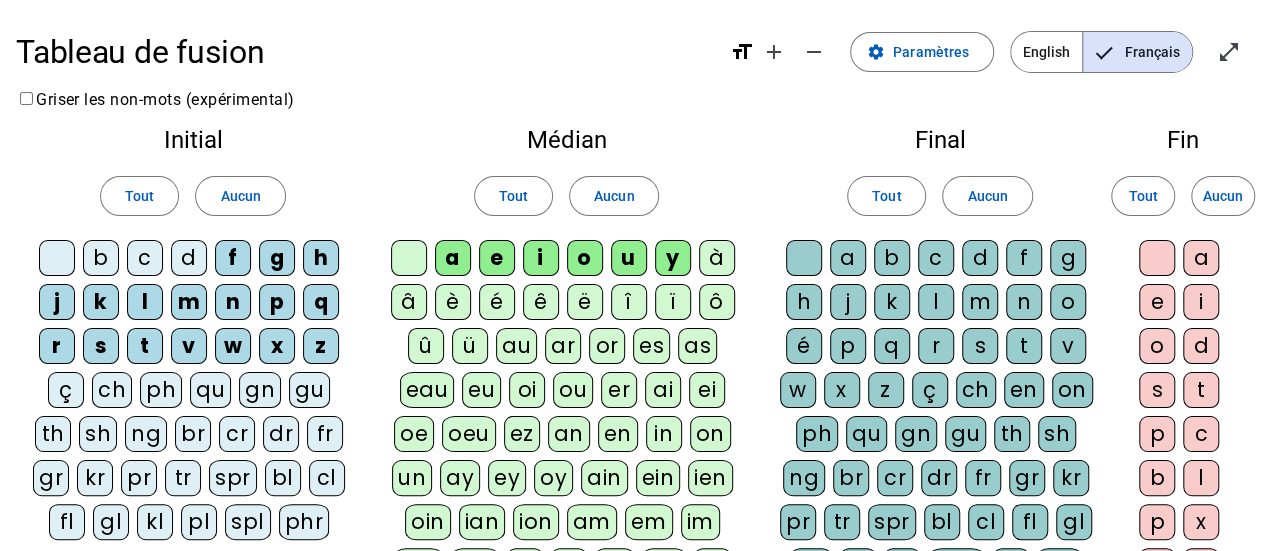 click on "d" at bounding box center [57, 258] 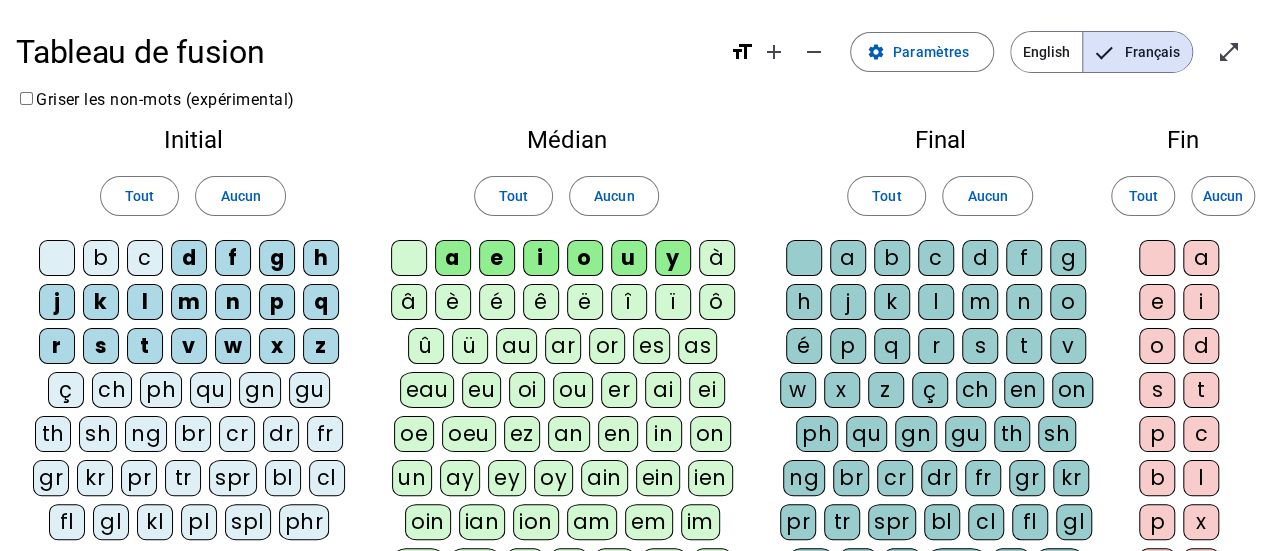 click on "c" at bounding box center [57, 258] 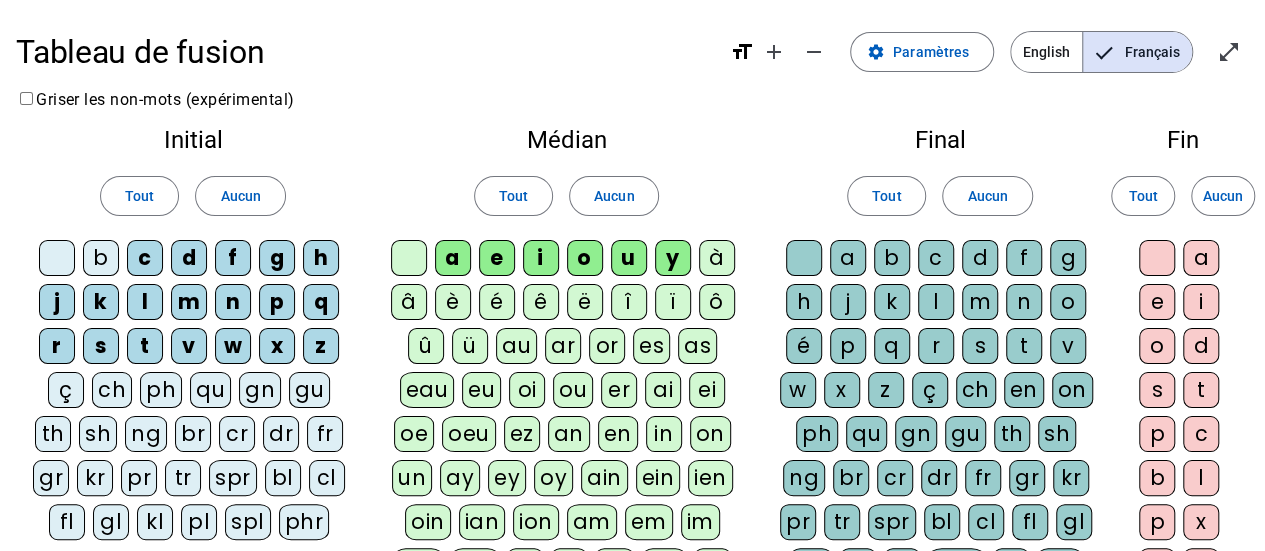 click on "b" at bounding box center [57, 258] 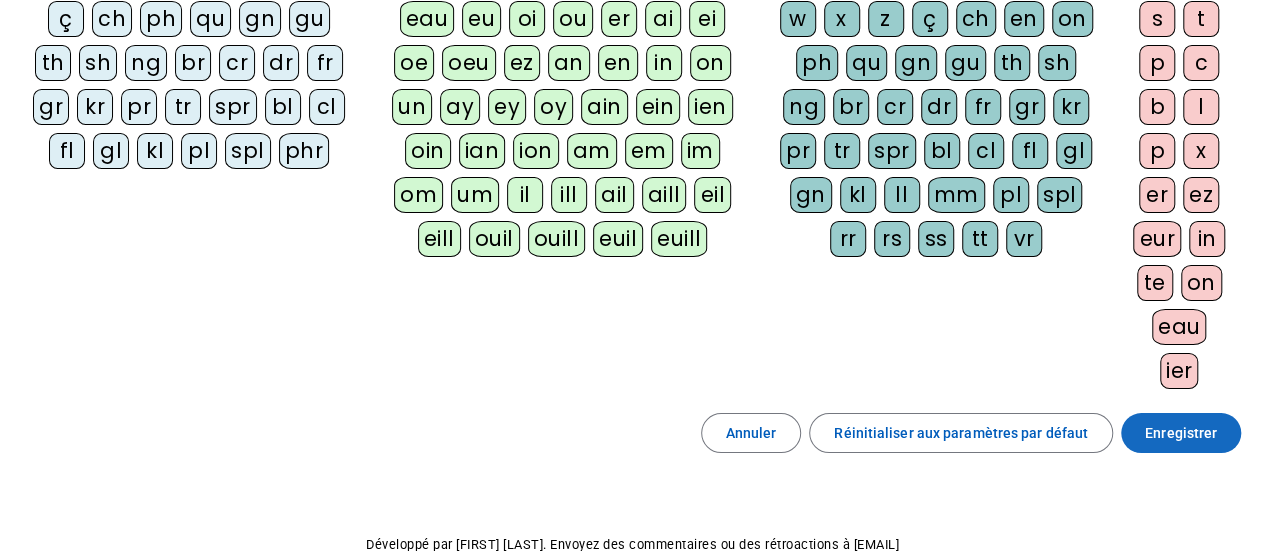 click on "Enregistrer" at bounding box center [1181, 433] 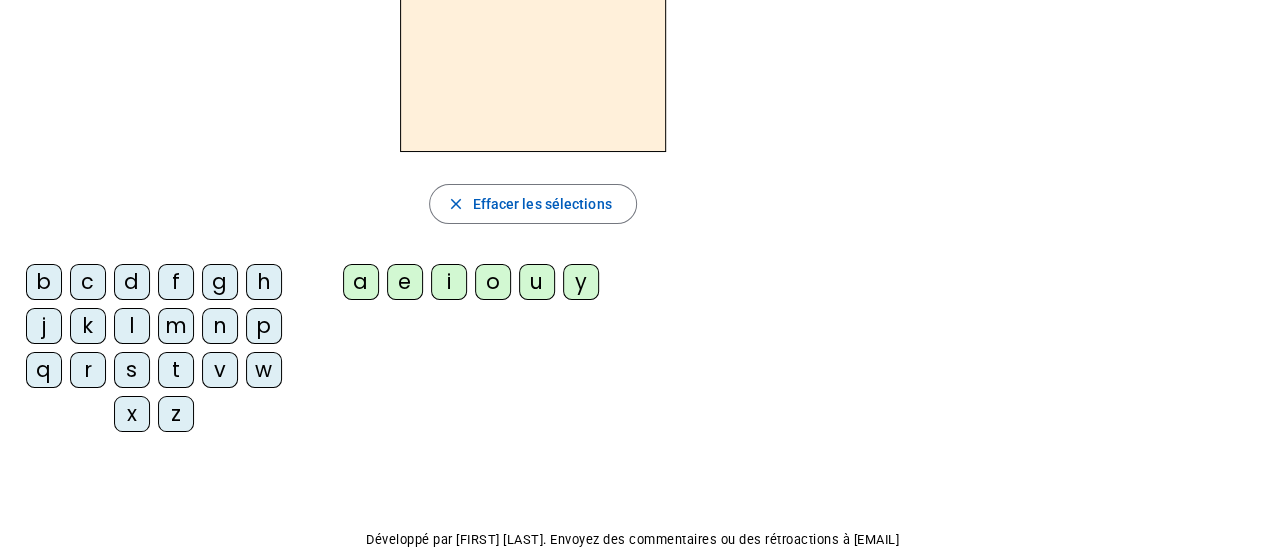 scroll, scrollTop: 0, scrollLeft: 0, axis: both 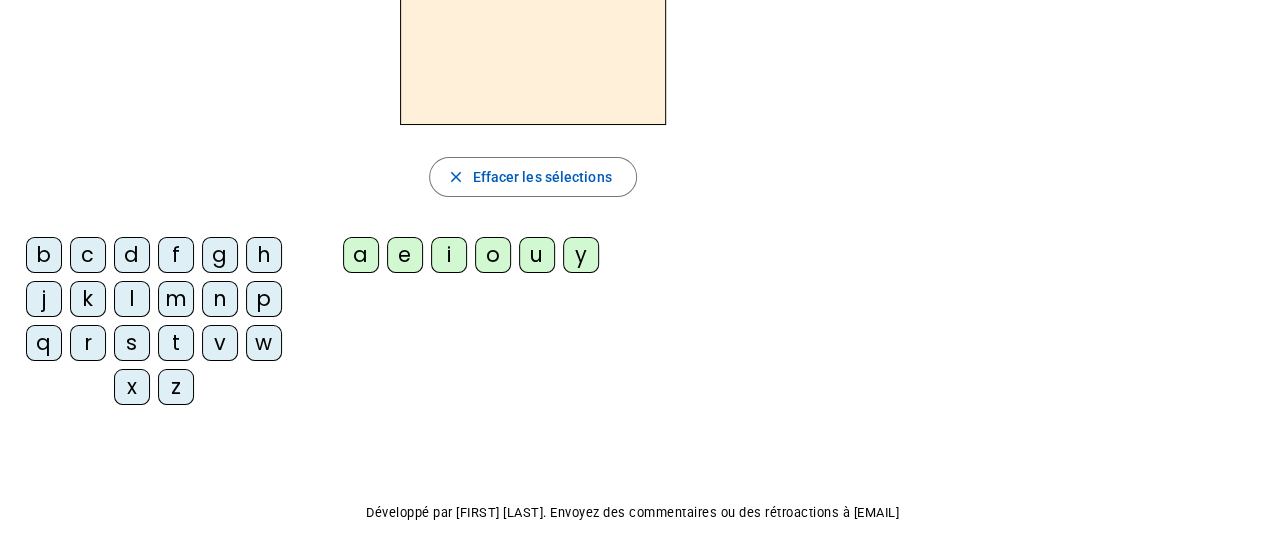 click on "Tableau de fusion format_size add remove settings Paramètres English Français open_in_full close Effacer les sélections b c d f g h j k l m n p q r s t v w x z a e i o u y history Précédents Développé par [FIRST] [LAST]. Envoyez des commentaires ou des rétroactions à [EMAIL]" at bounding box center (632, 226) 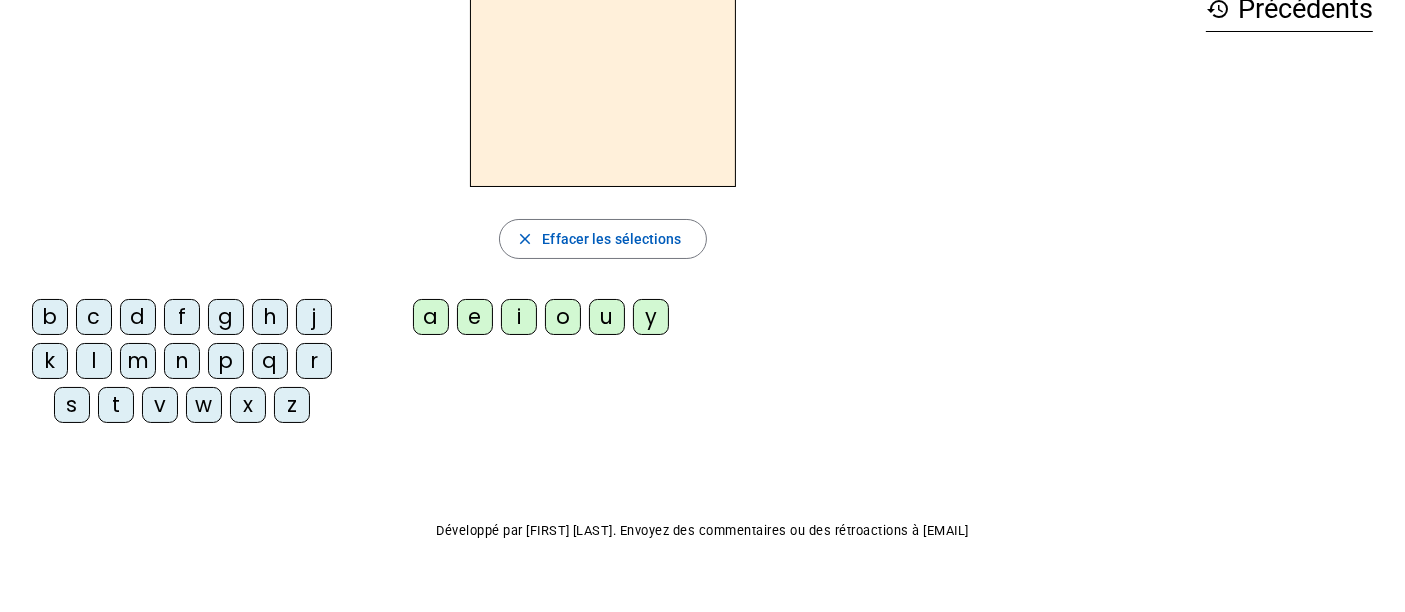 scroll, scrollTop: 0, scrollLeft: 0, axis: both 